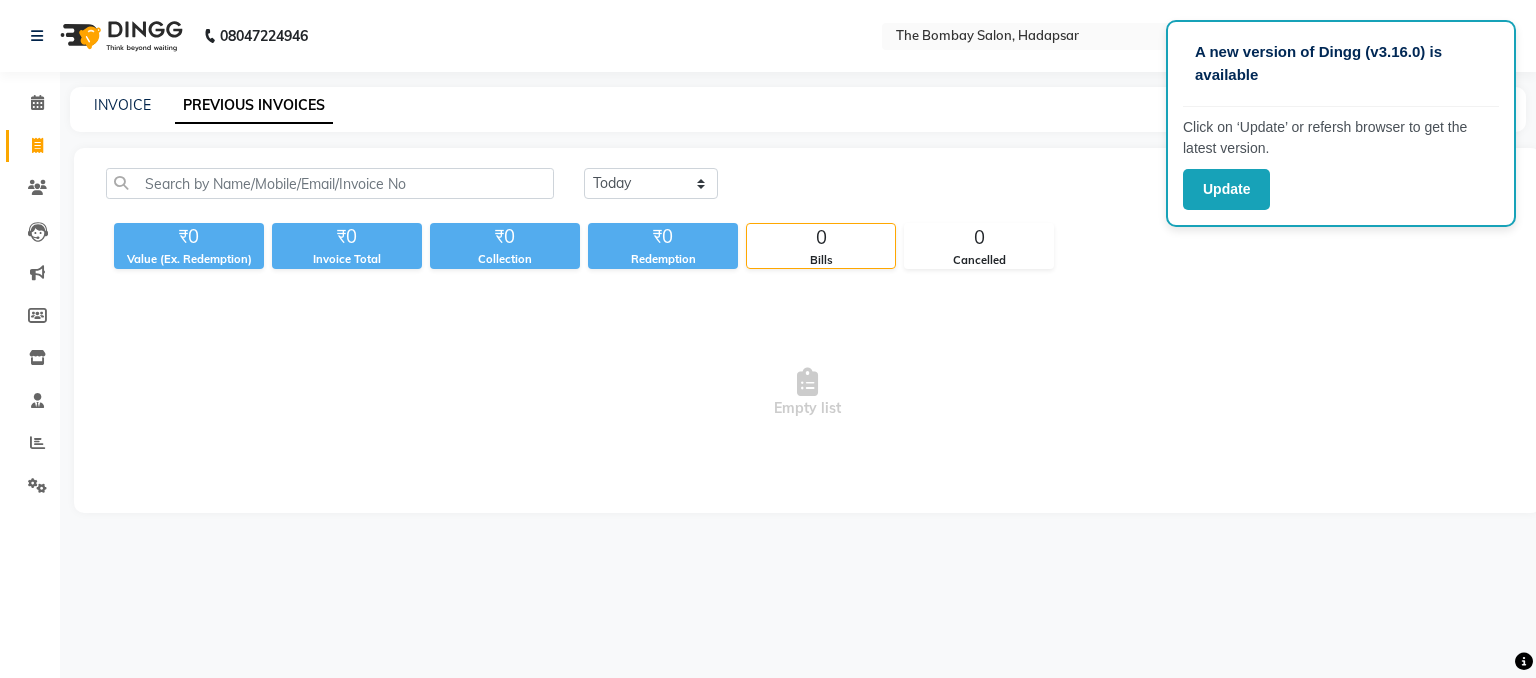 scroll, scrollTop: 0, scrollLeft: 0, axis: both 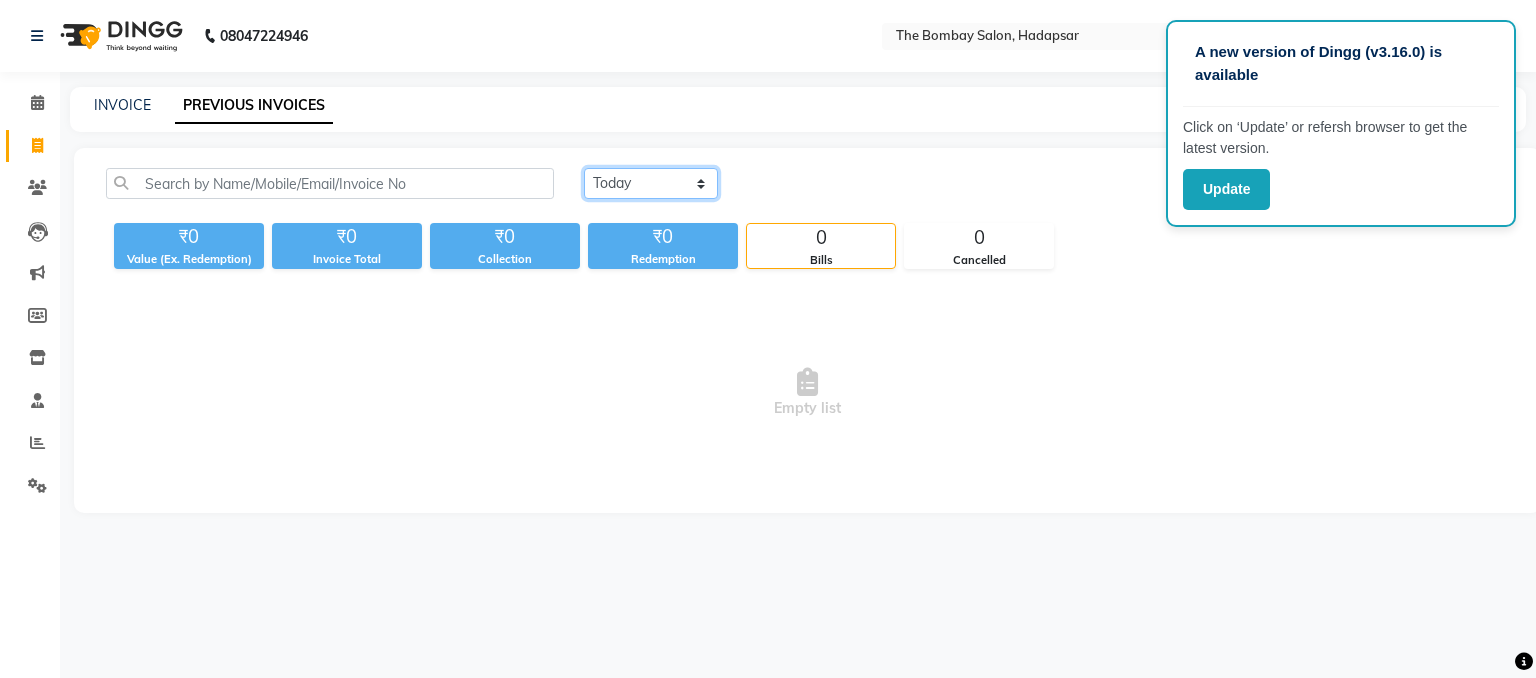 click on "Today Yesterday Custom Range" 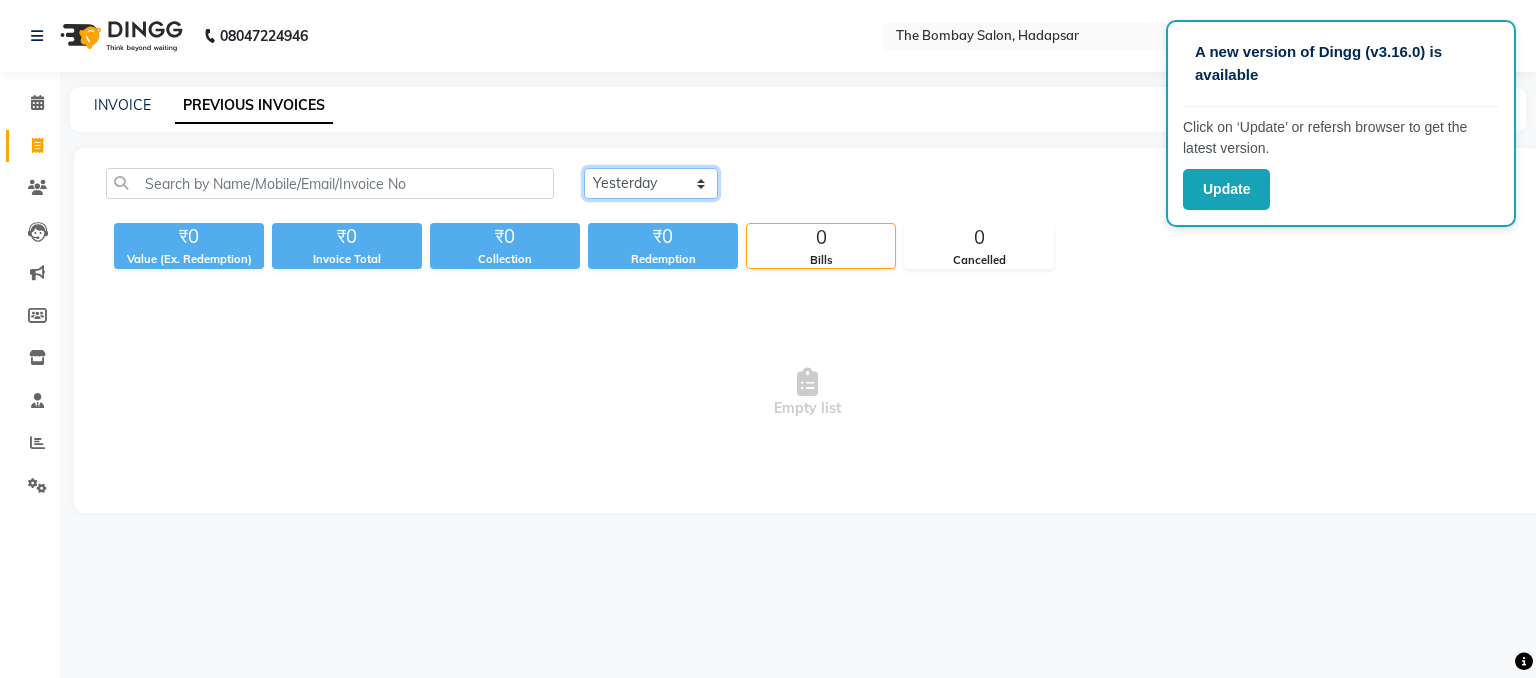click on "Today Yesterday Custom Range" 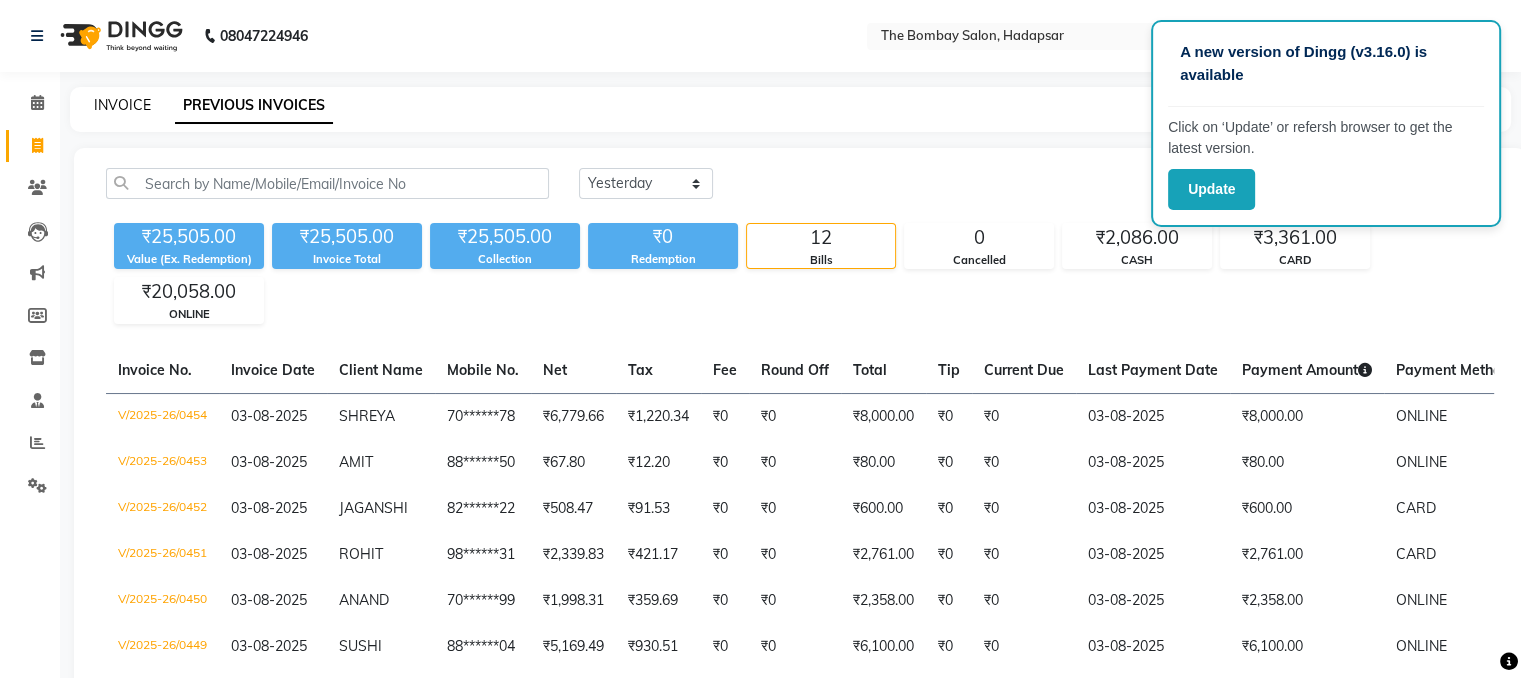 click on "INVOICE" 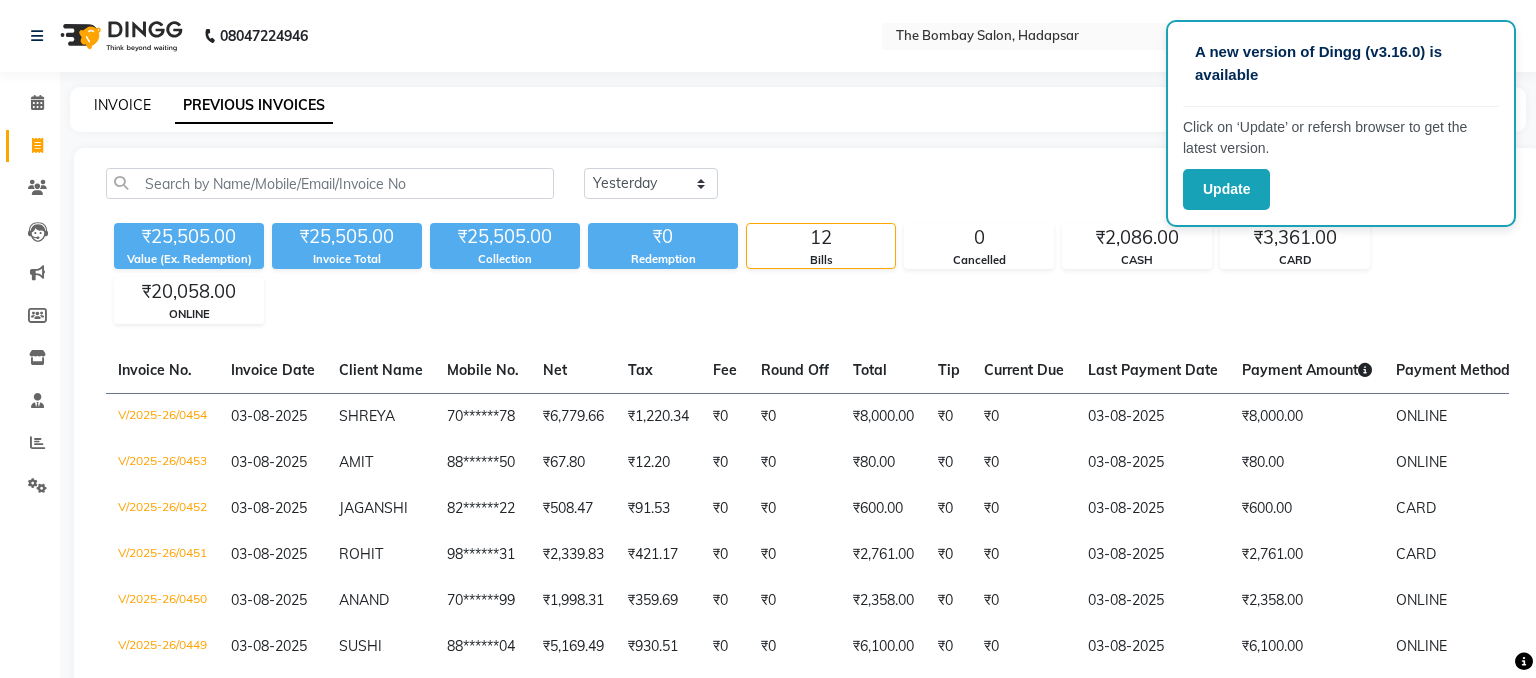 select on "8374" 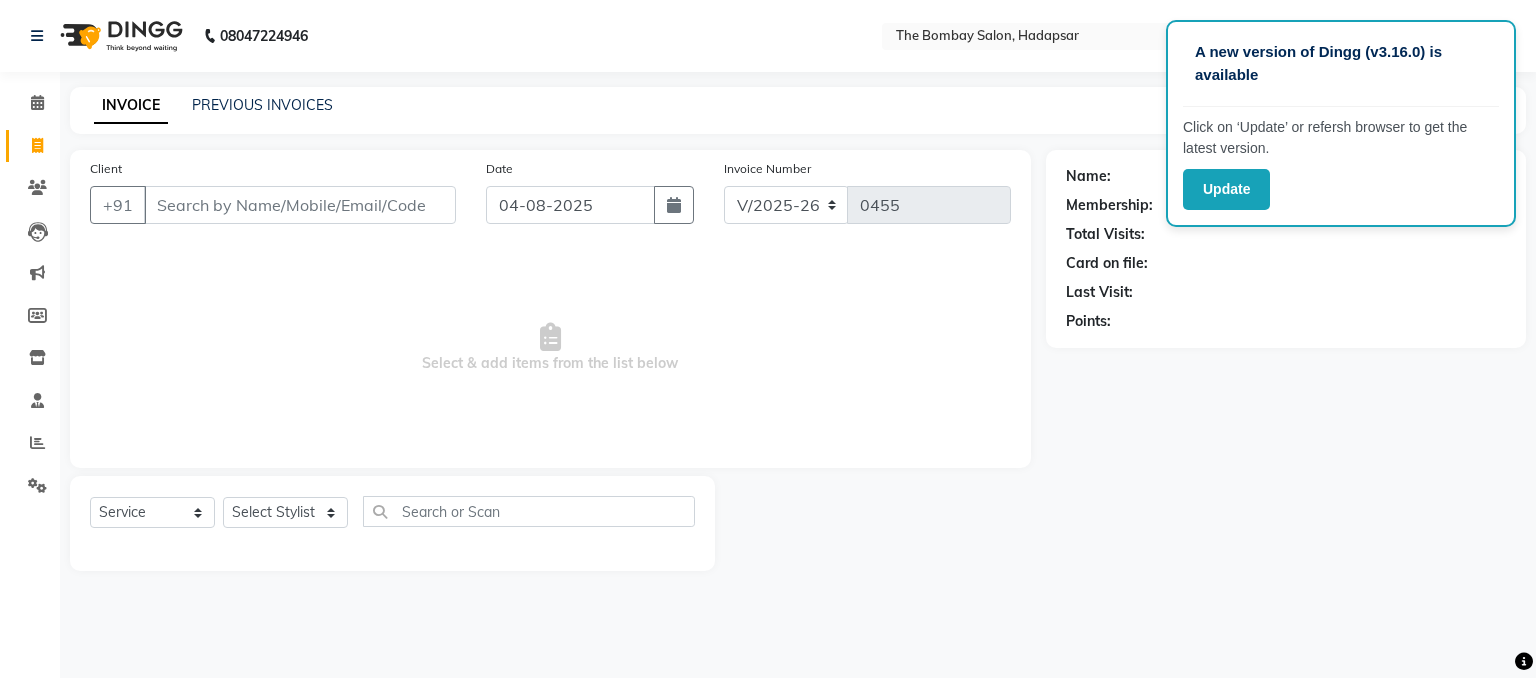 click on "Client" at bounding box center [300, 205] 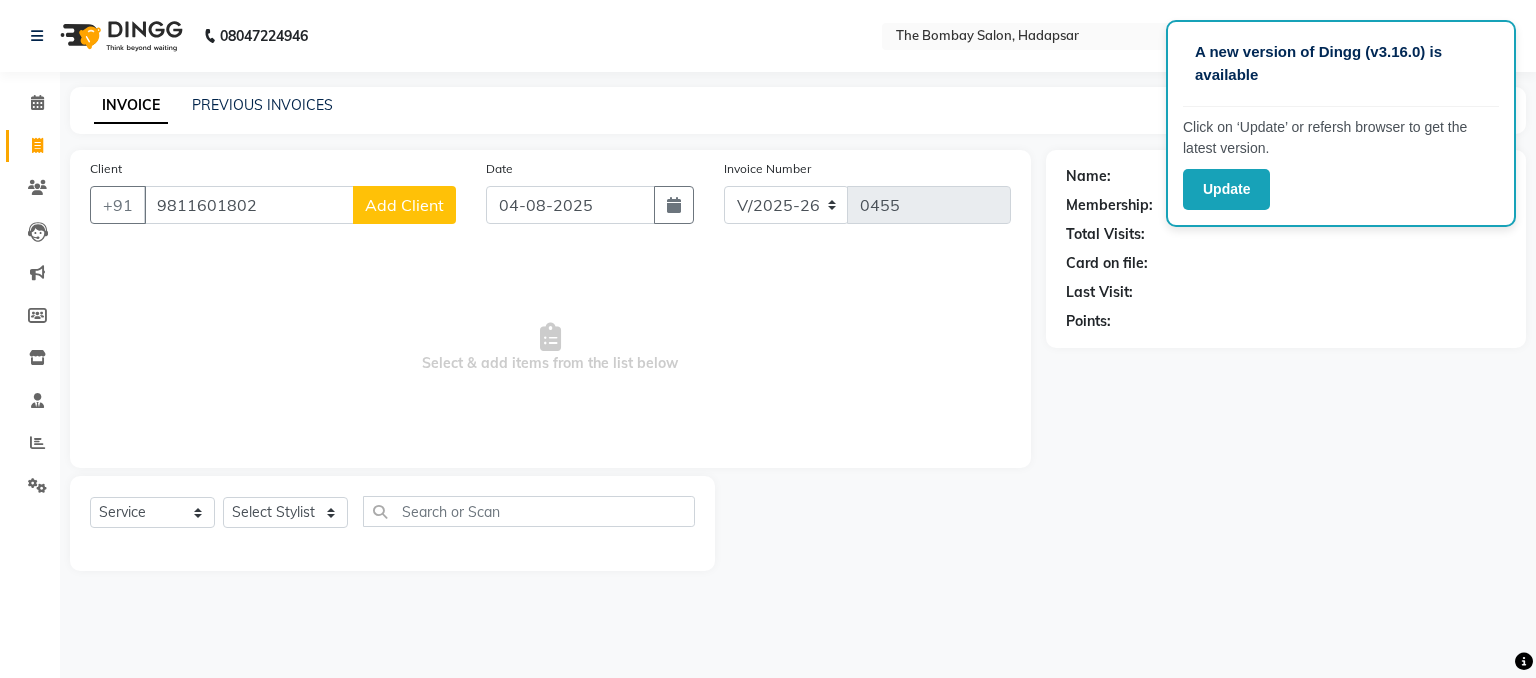 type on "9811601802" 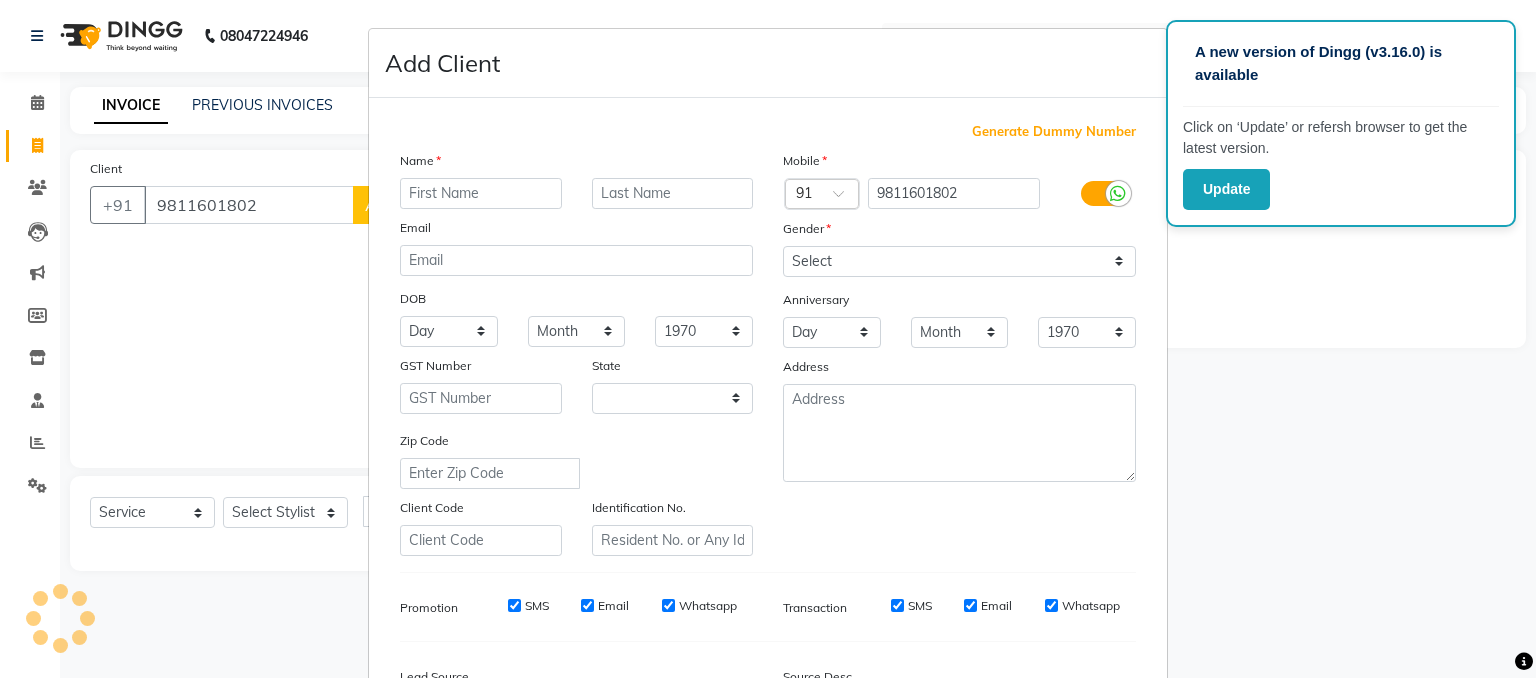 select on "22" 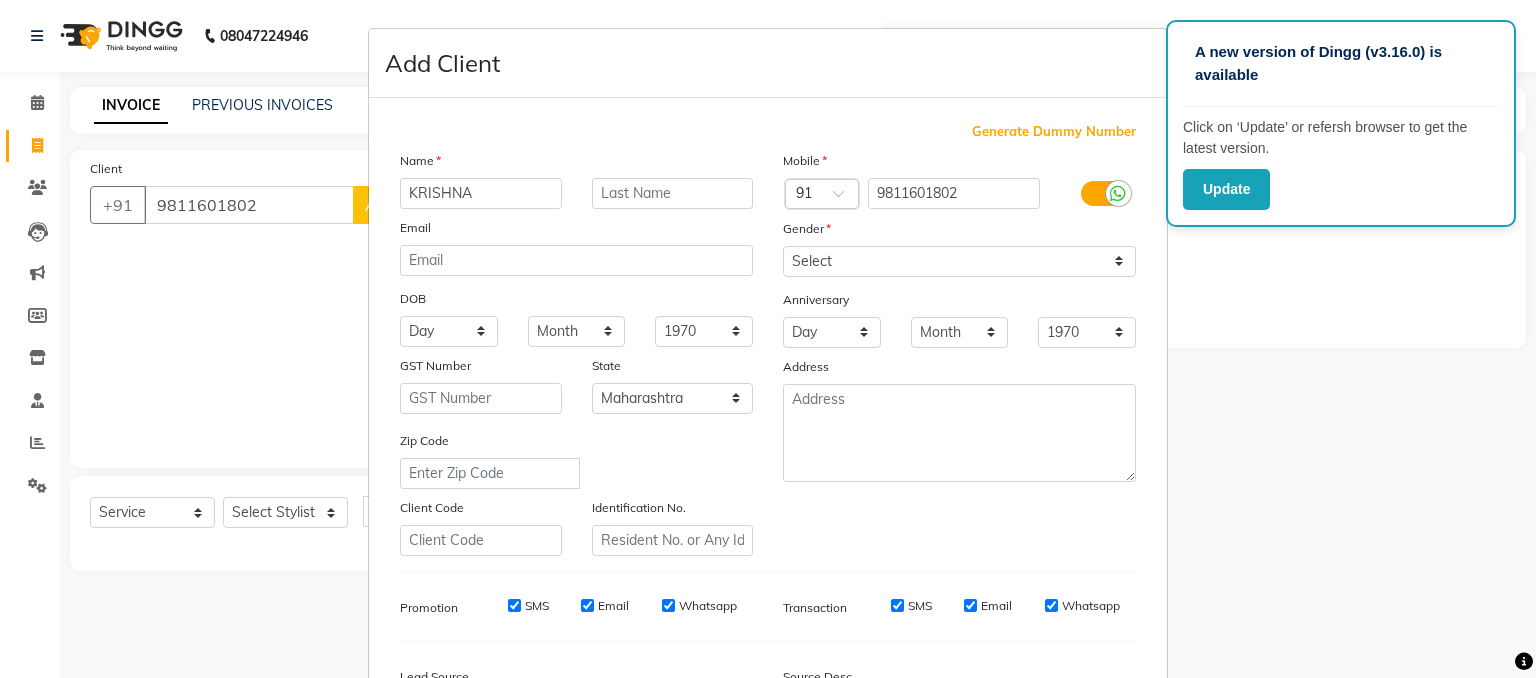 type on "KRISHNA" 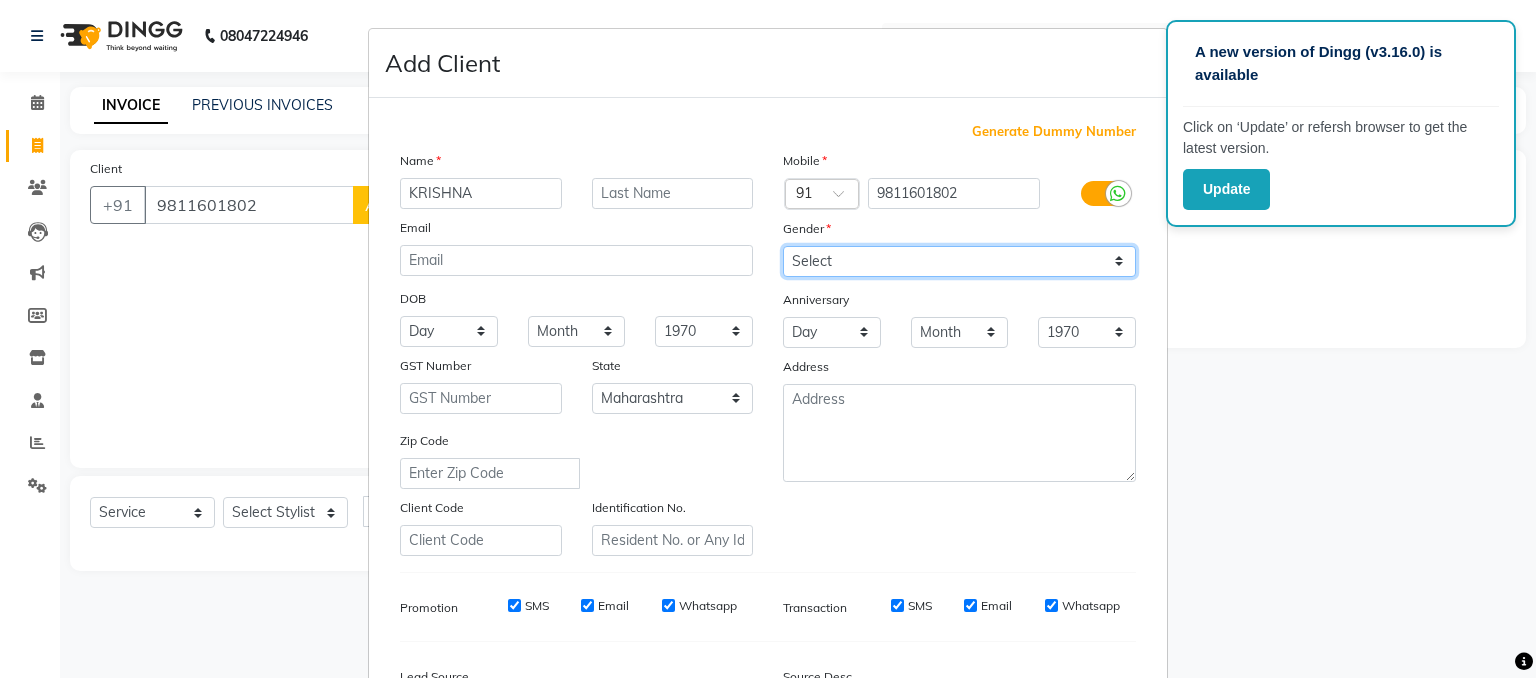 click on "Select Male Female Other Prefer Not To Say" at bounding box center (959, 261) 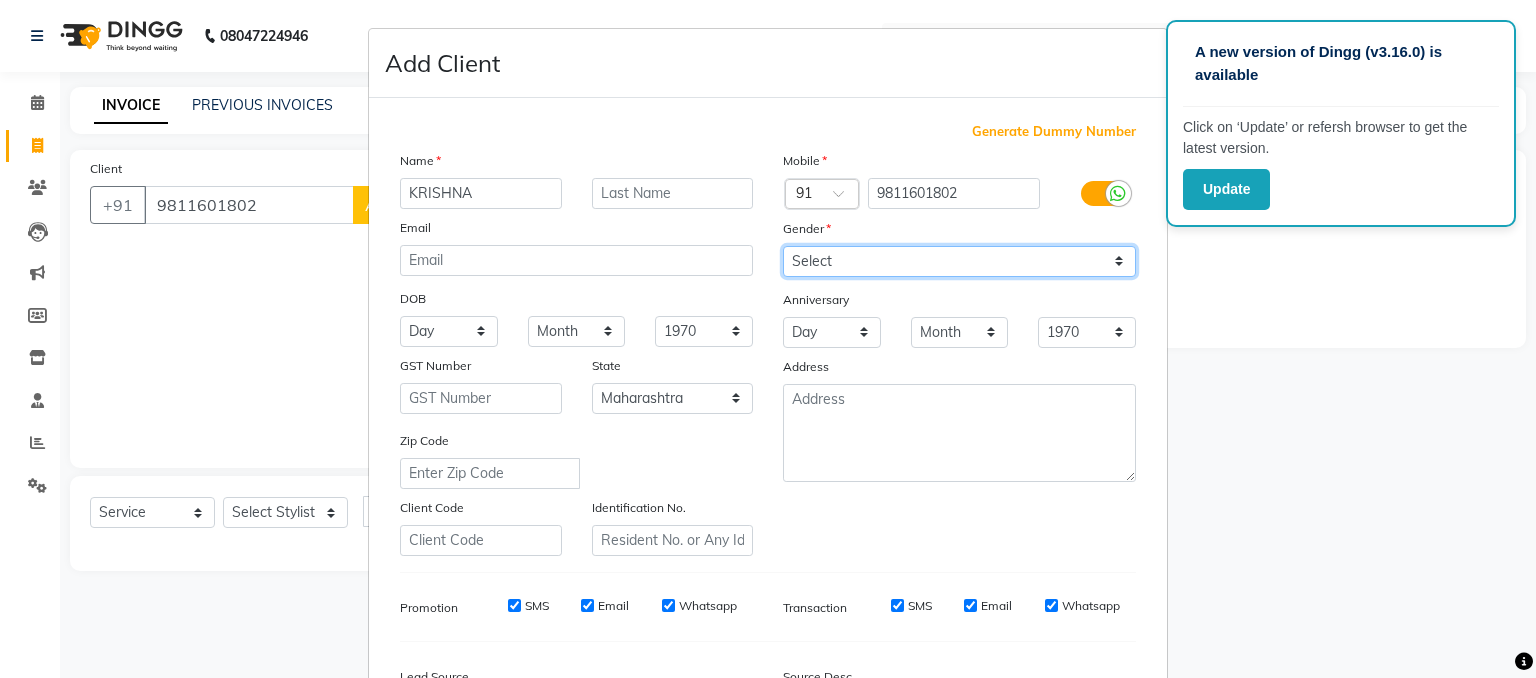 select on "male" 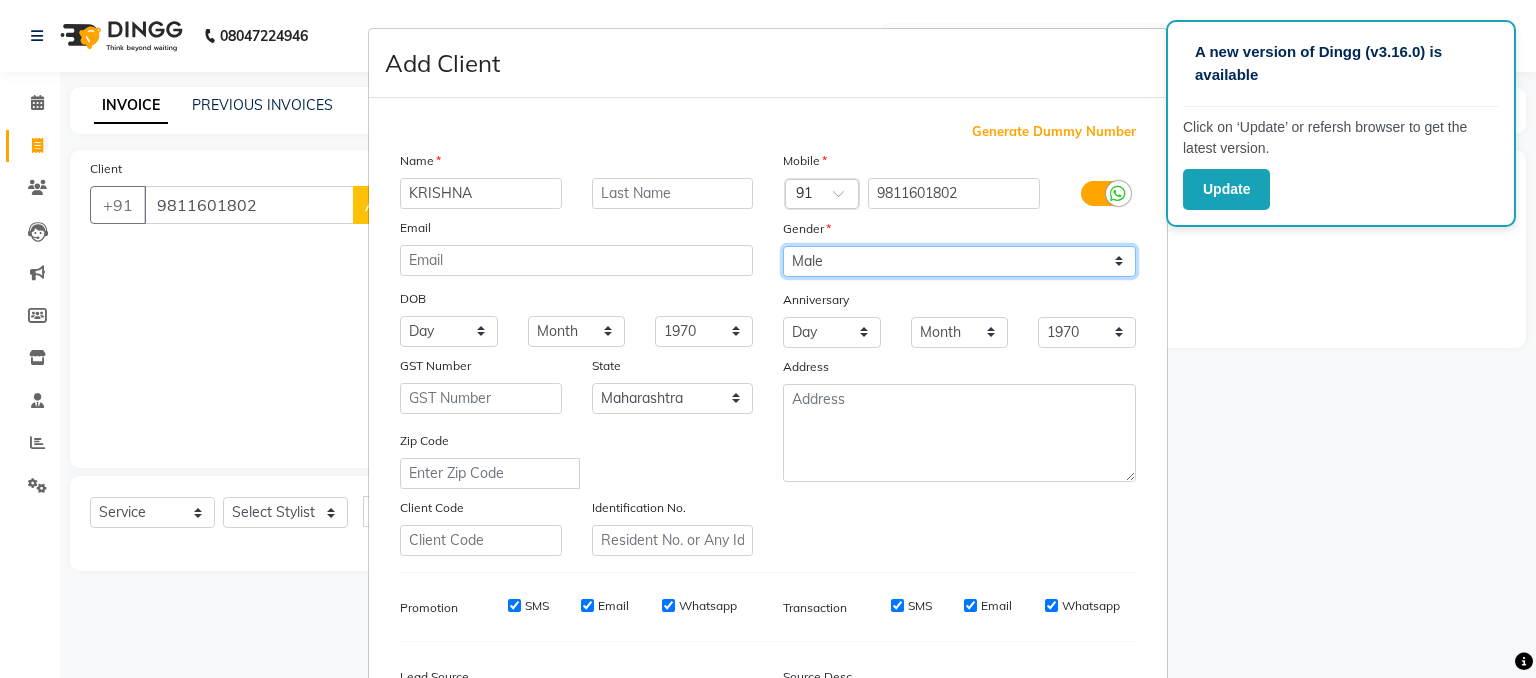 click on "Select Male Female Other Prefer Not To Say" at bounding box center (959, 261) 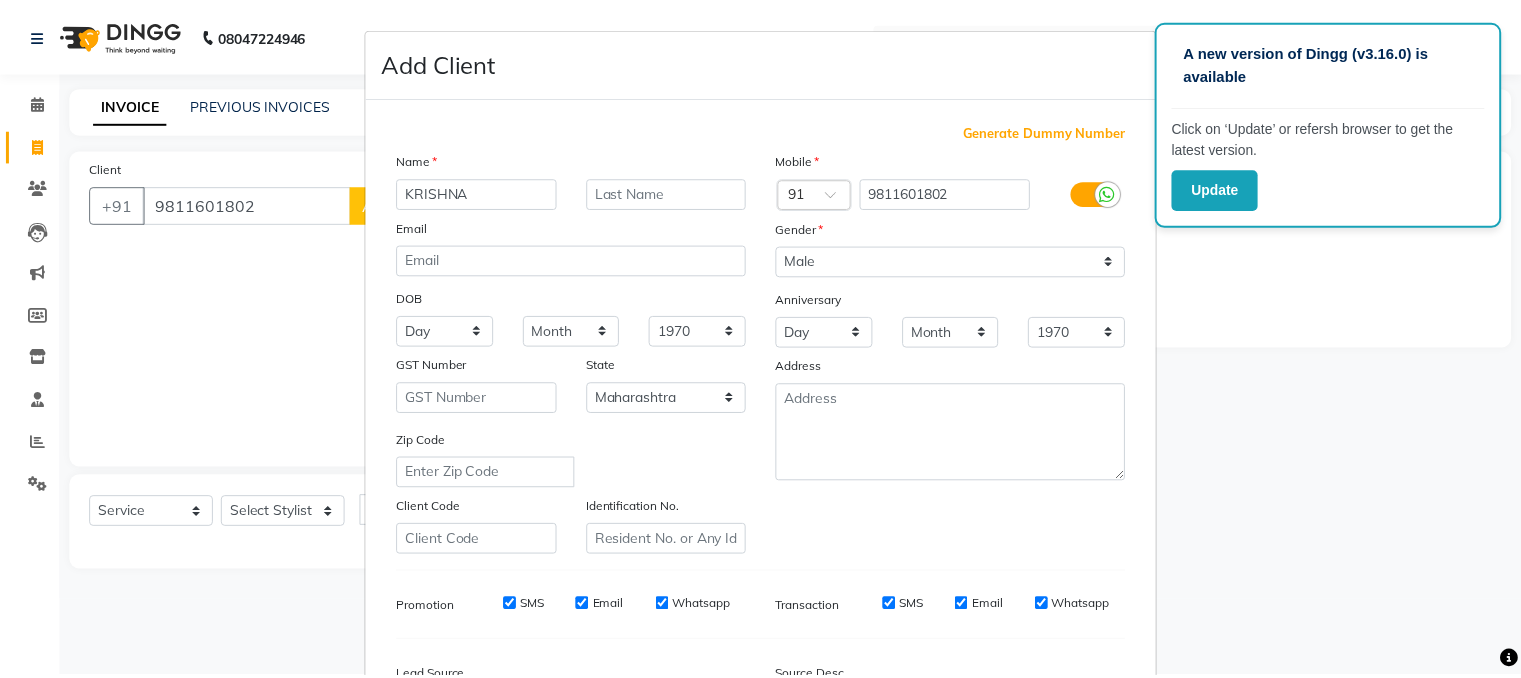scroll, scrollTop: 255, scrollLeft: 0, axis: vertical 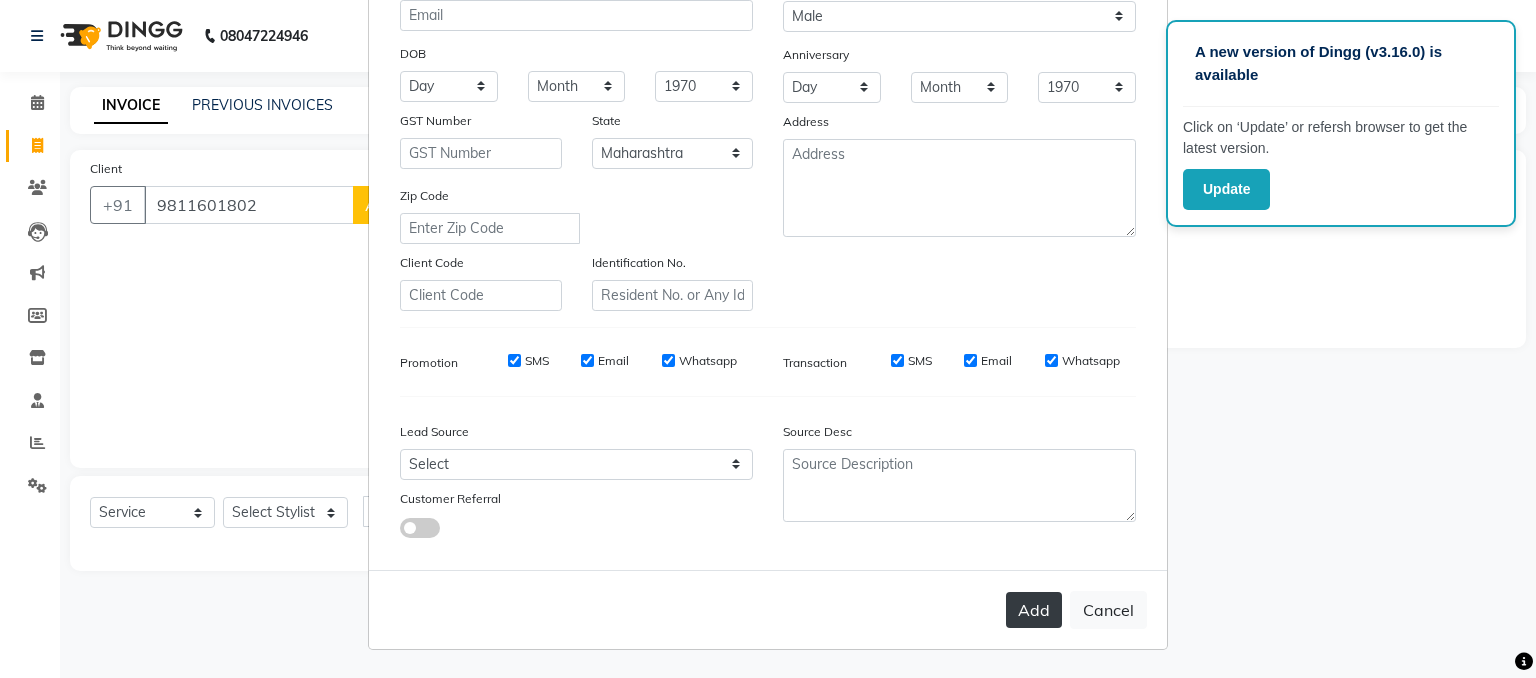 click on "Add" at bounding box center (1034, 610) 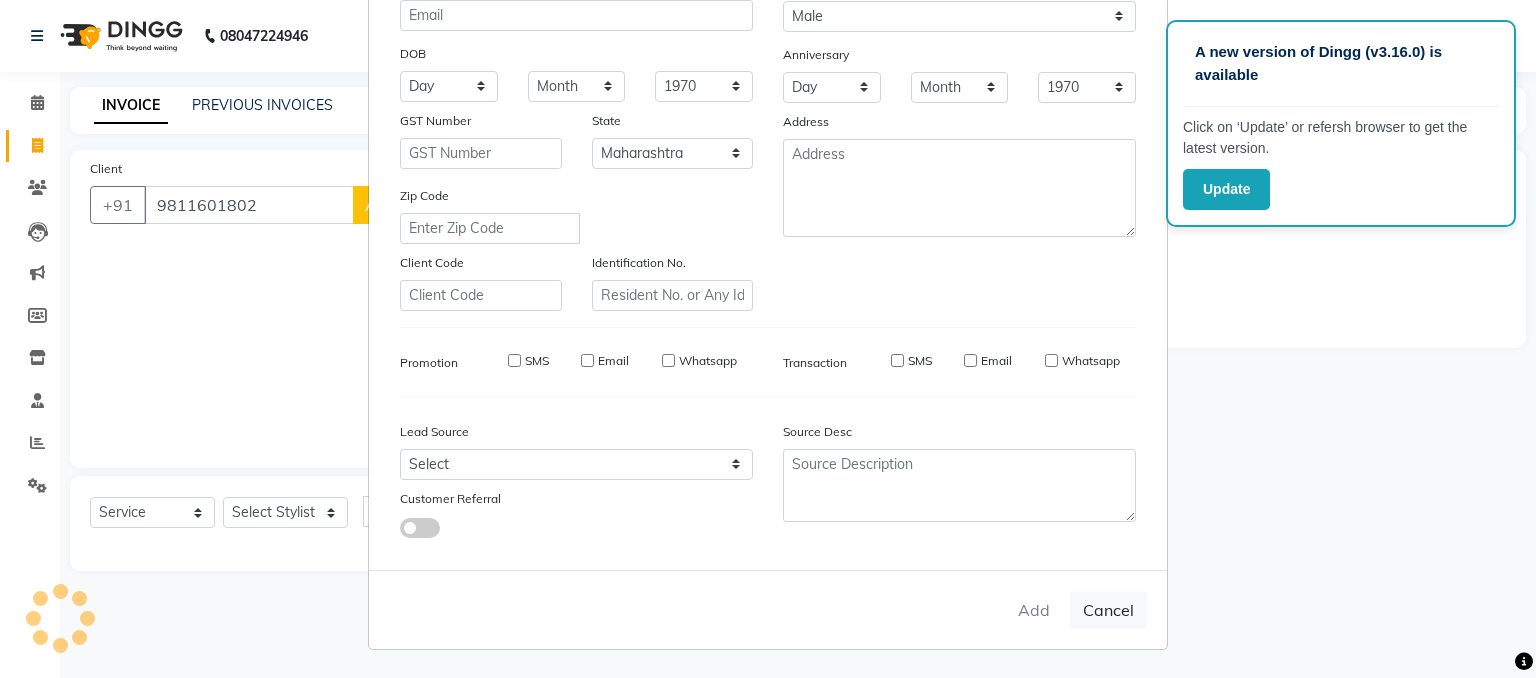 type on "98******02" 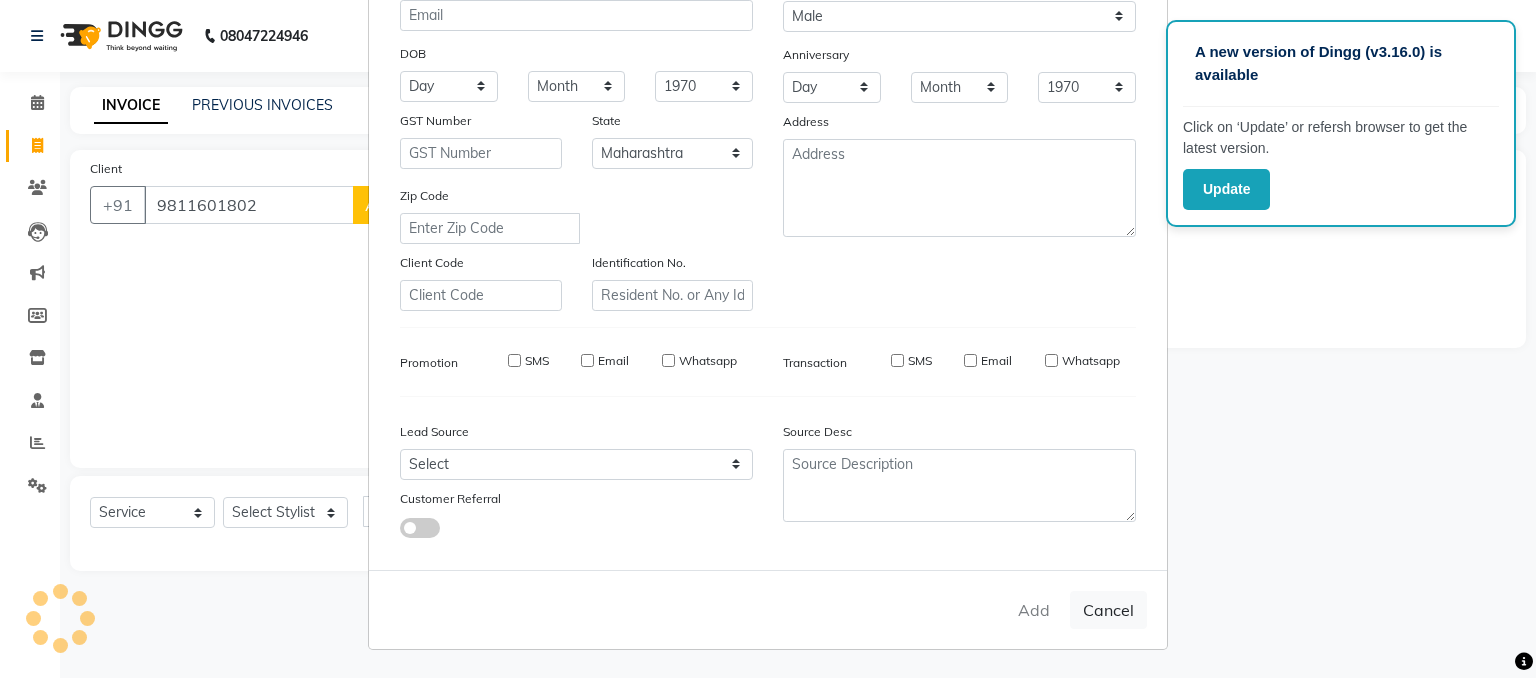 type 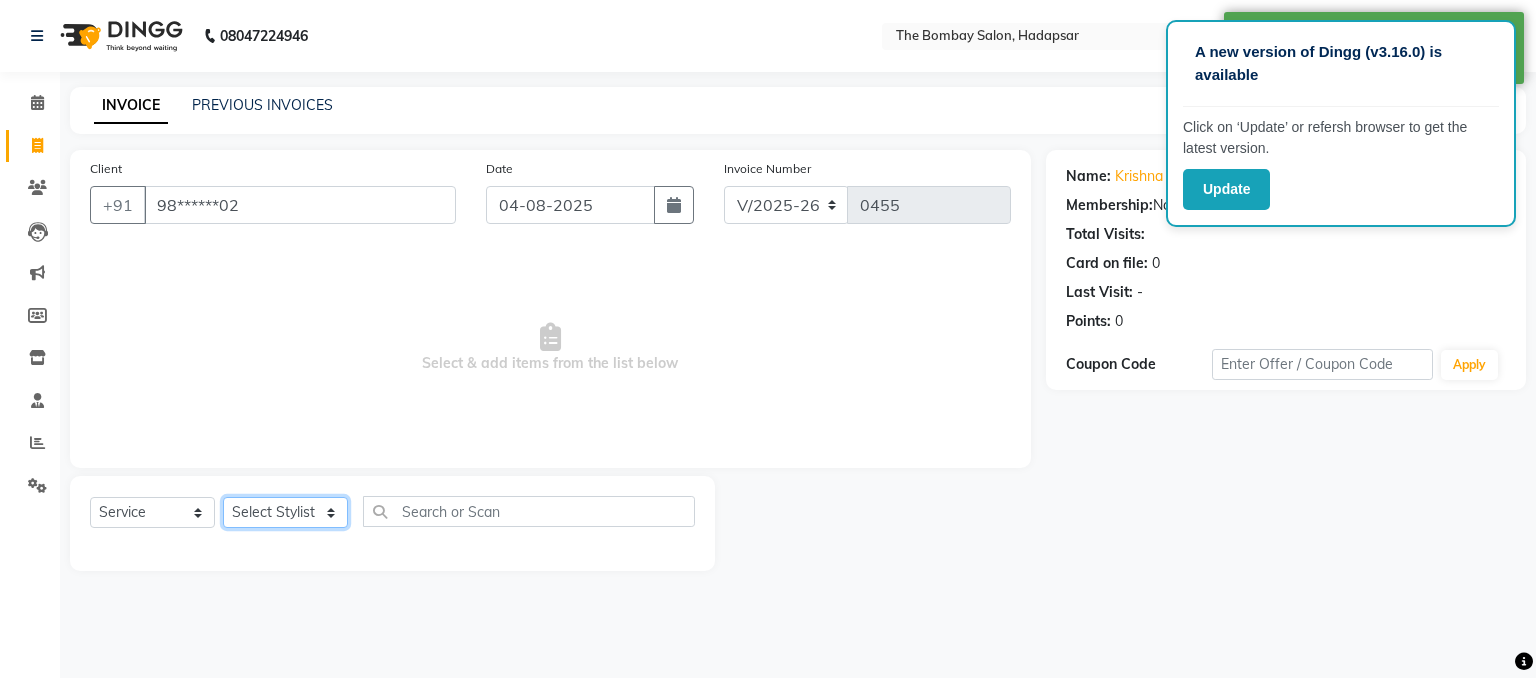 click on "Select Stylist AMRUTA BHAGWANTU hasn KASIF Manager MOHINI MUKESH MUSARIK PINKY RAMESHWAR RASHID sachin SANTOSH SHANKAR" 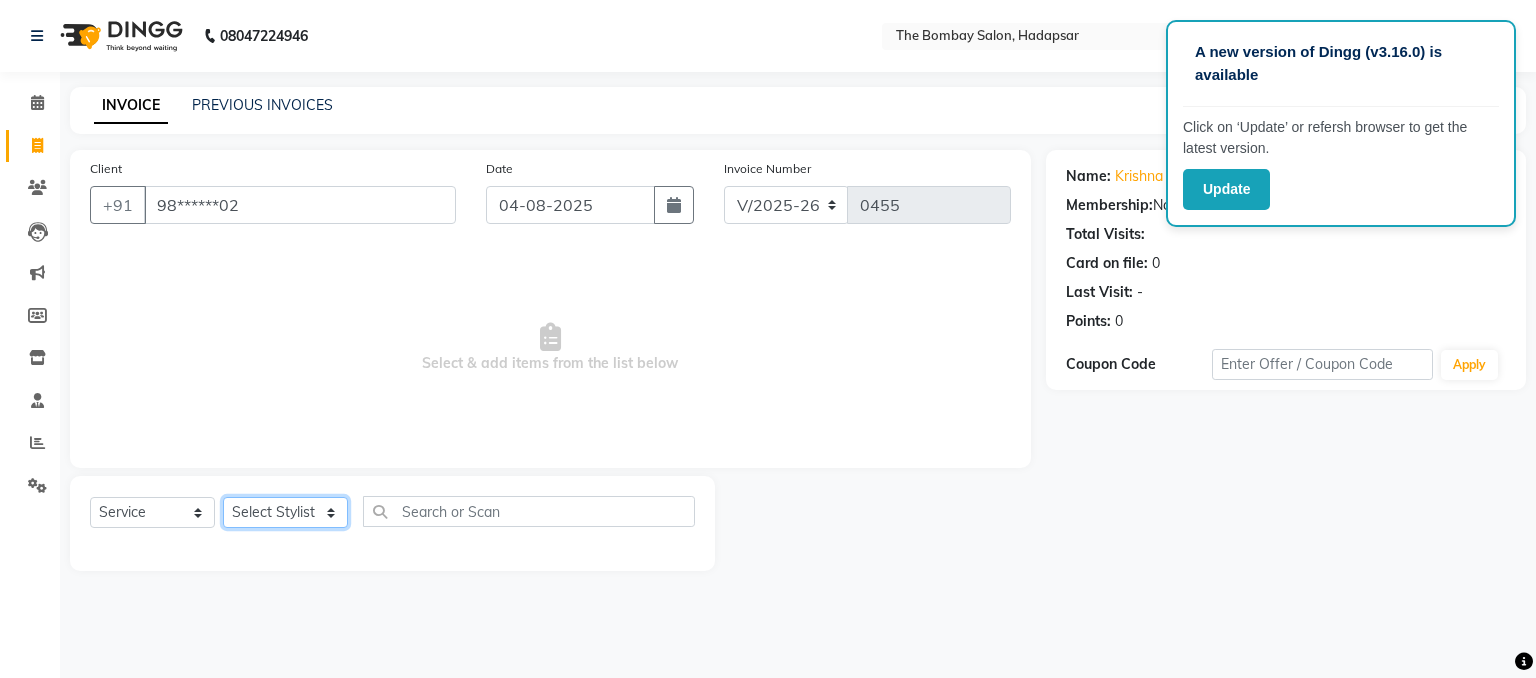 select on "82047" 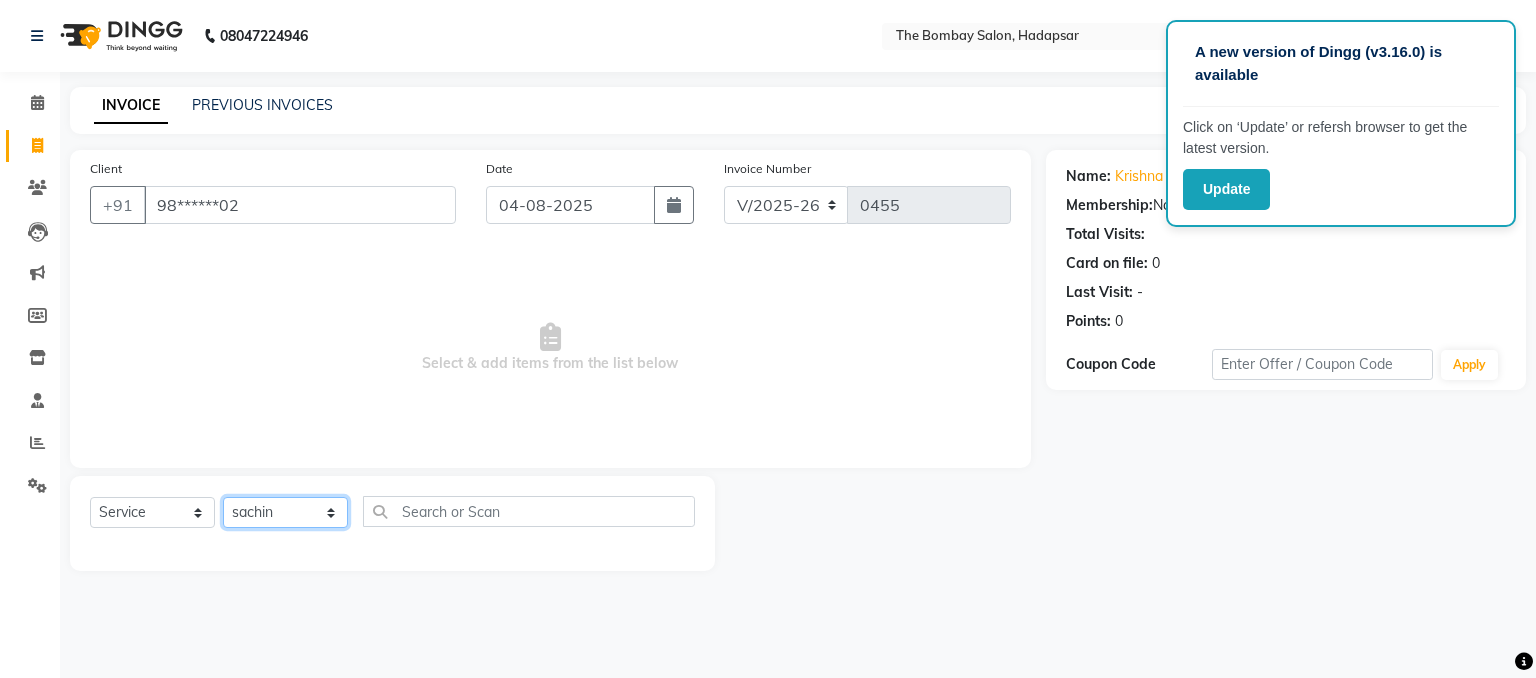 click on "Select Stylist AMRUTA BHAGWANTU hasn KASIF Manager MOHINI MUKESH MUSARIK PINKY RAMESHWAR RASHID sachin SANTOSH SHANKAR" 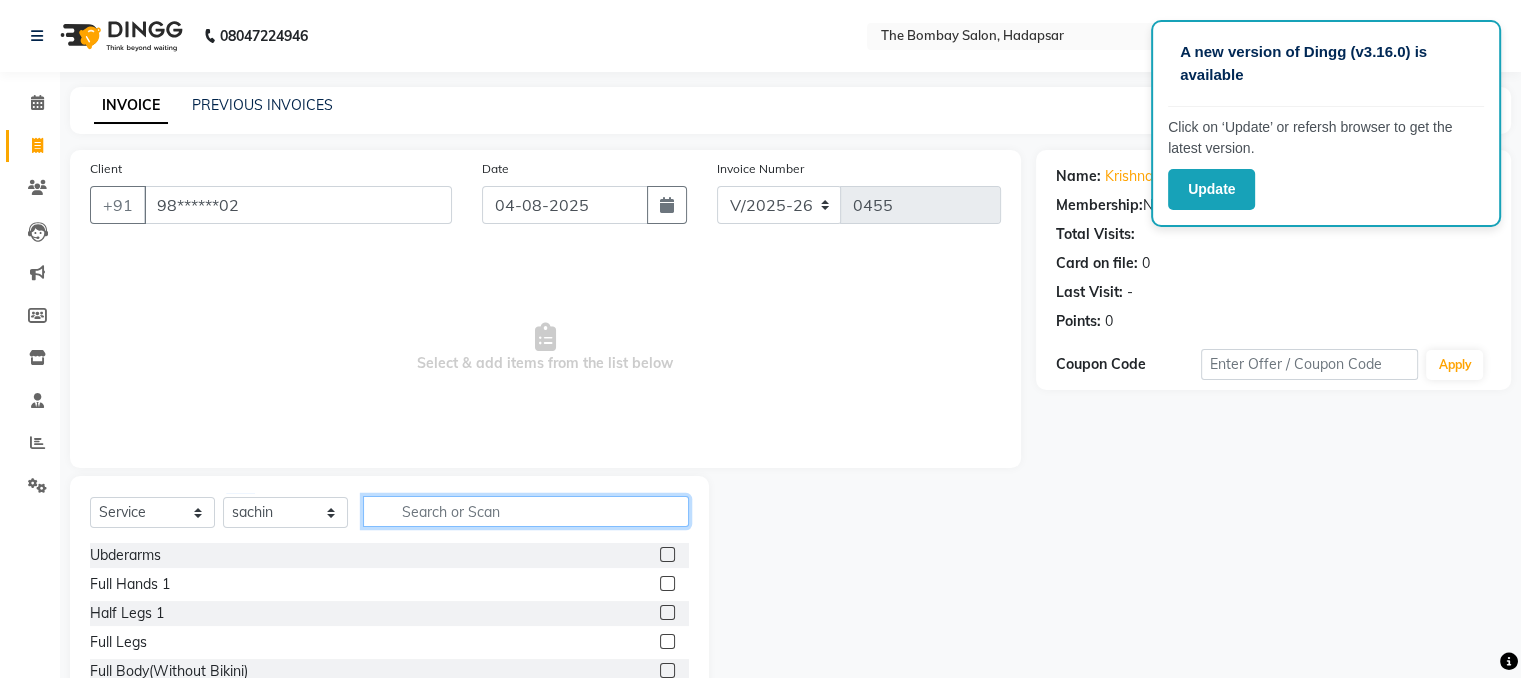 click 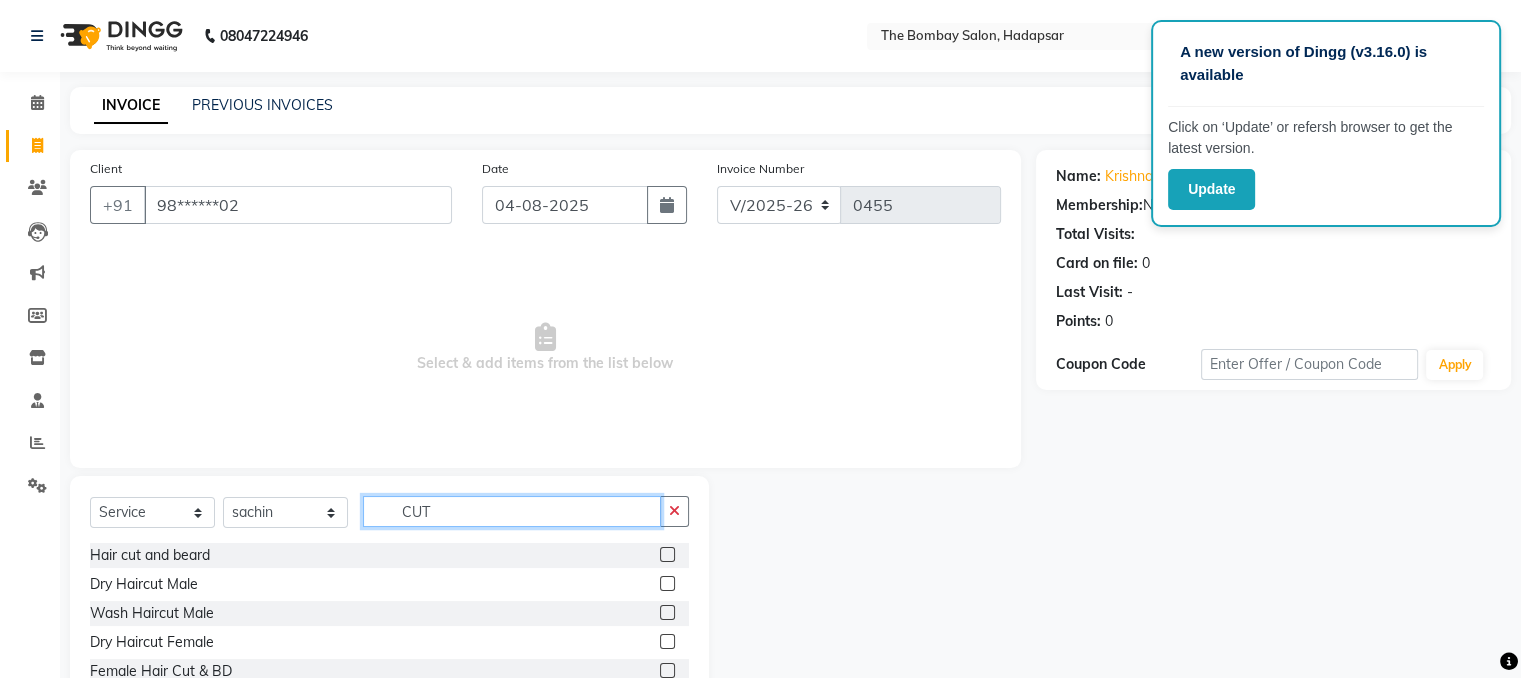 type on "CUT" 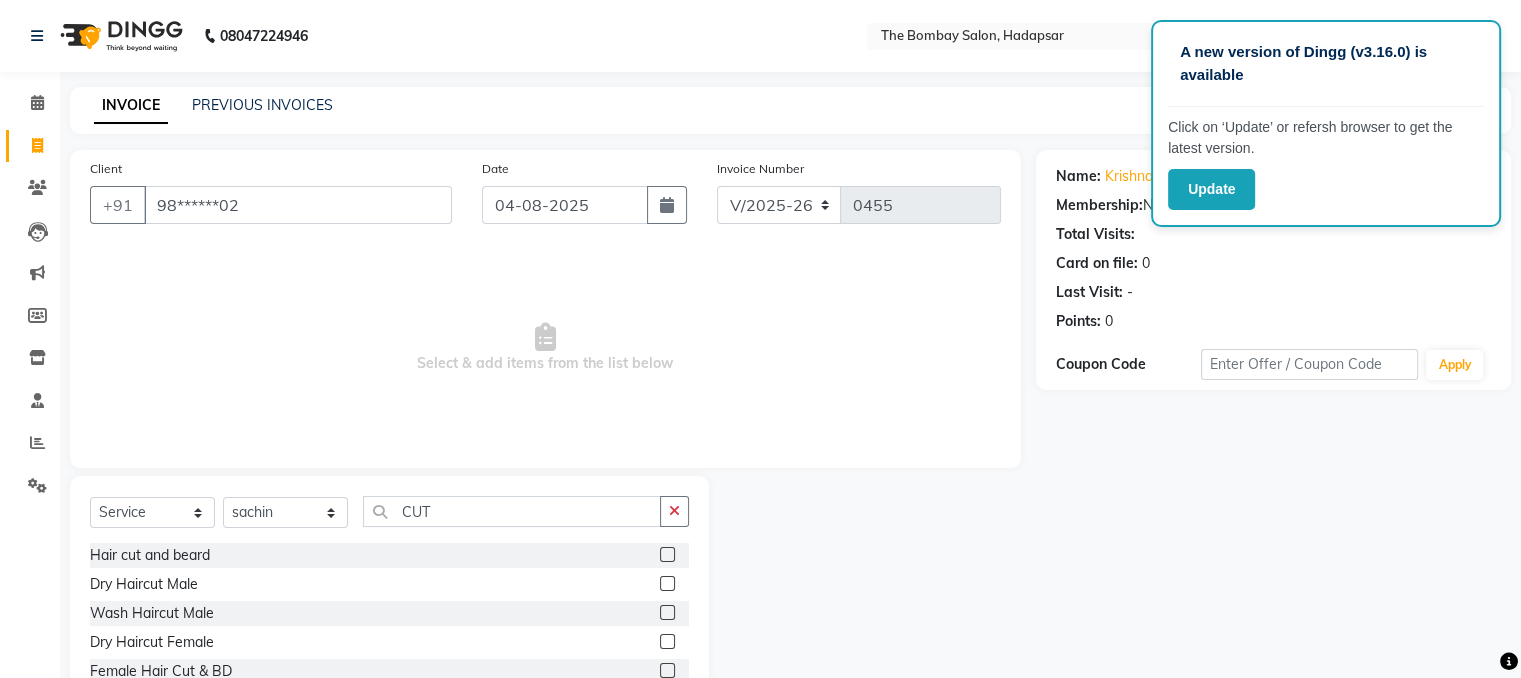 click 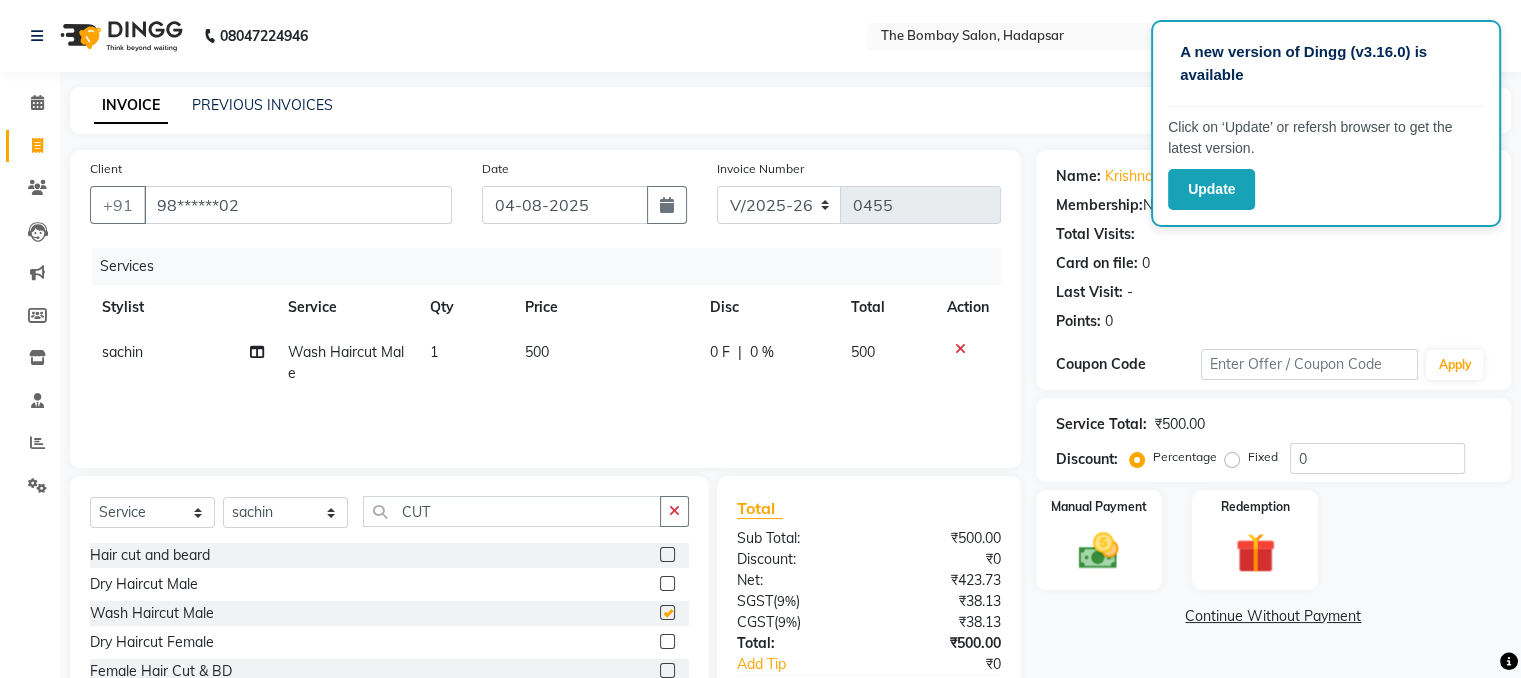checkbox on "false" 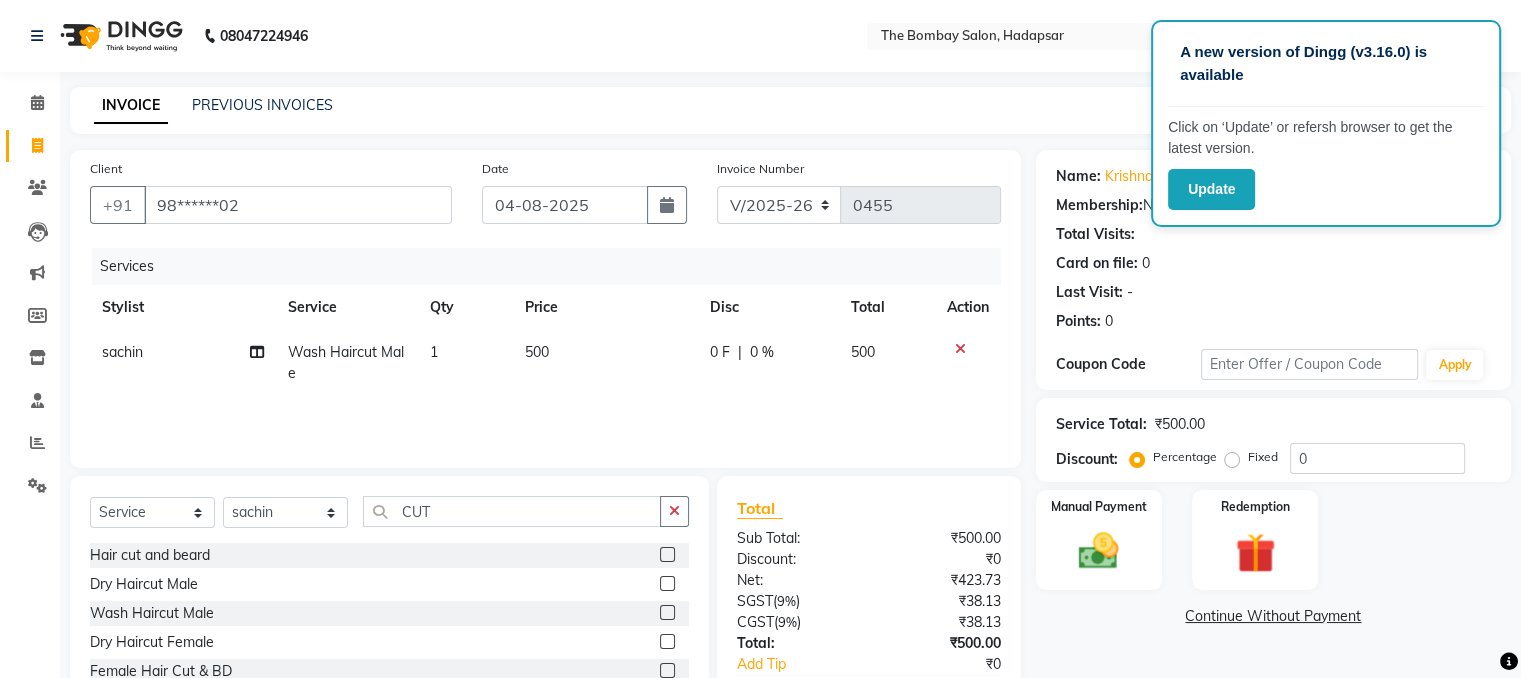 click on "500" 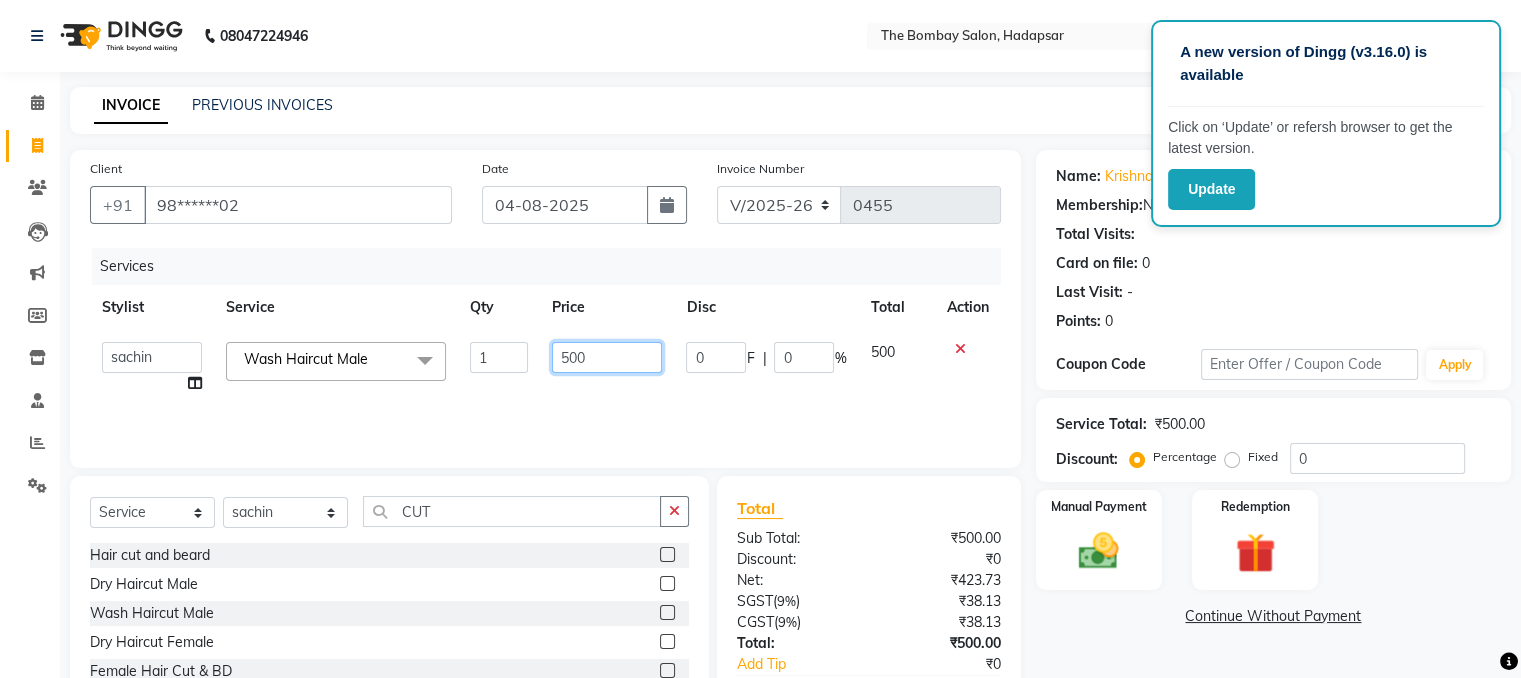 click on "500" 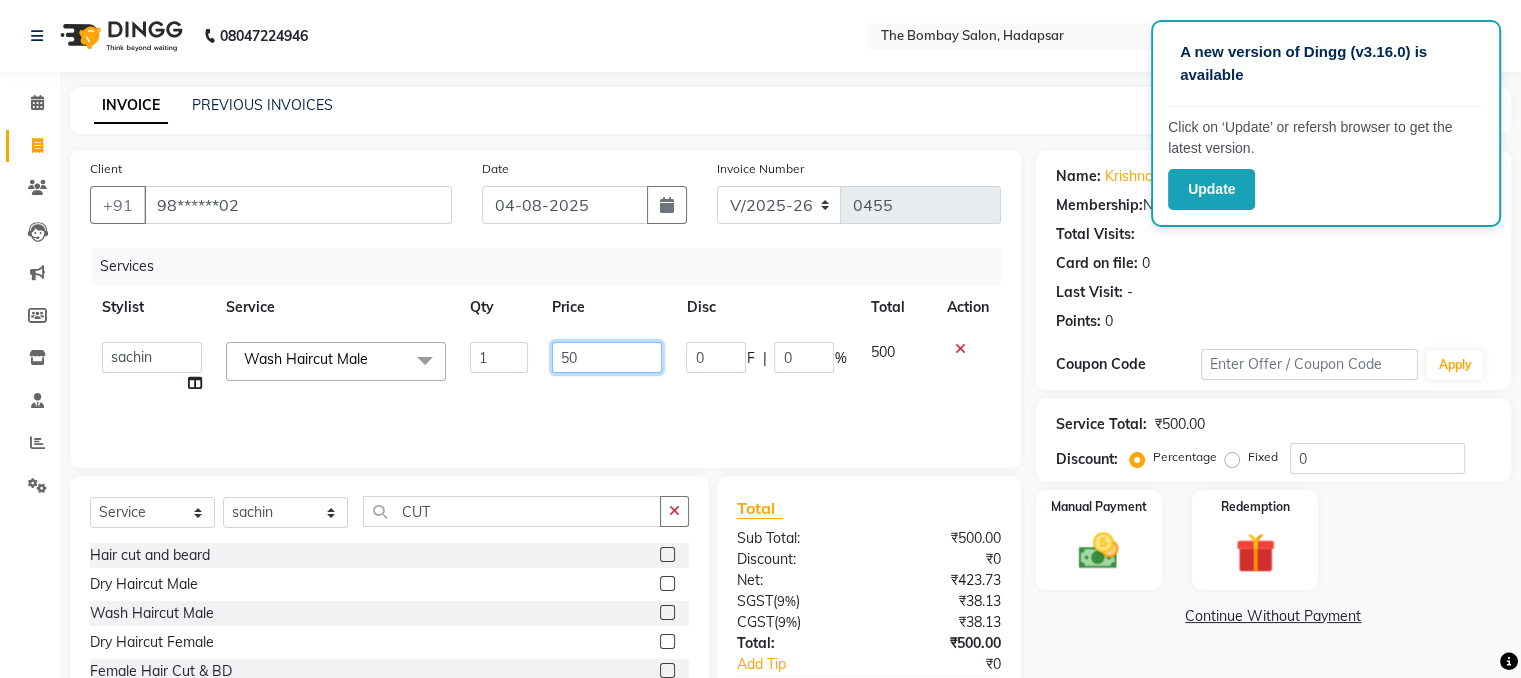 type on "5" 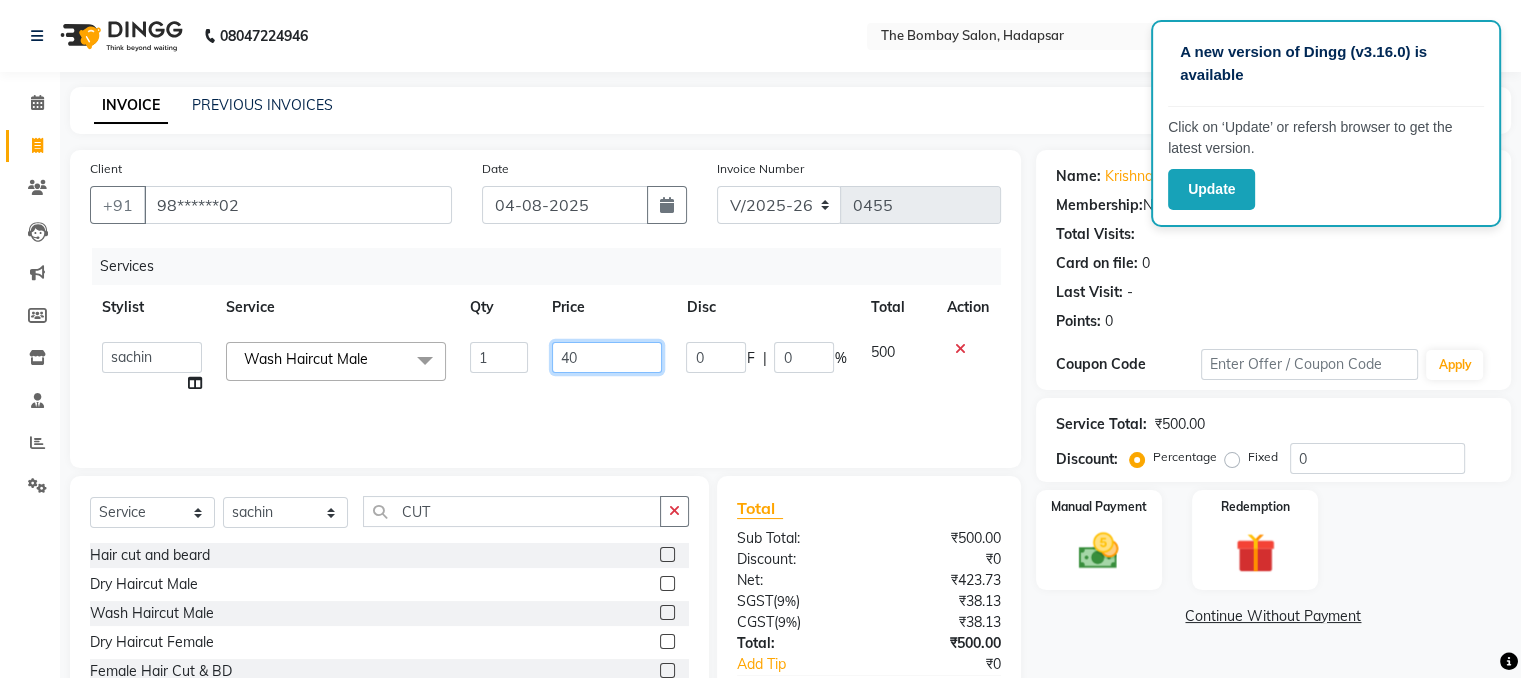 type on "400" 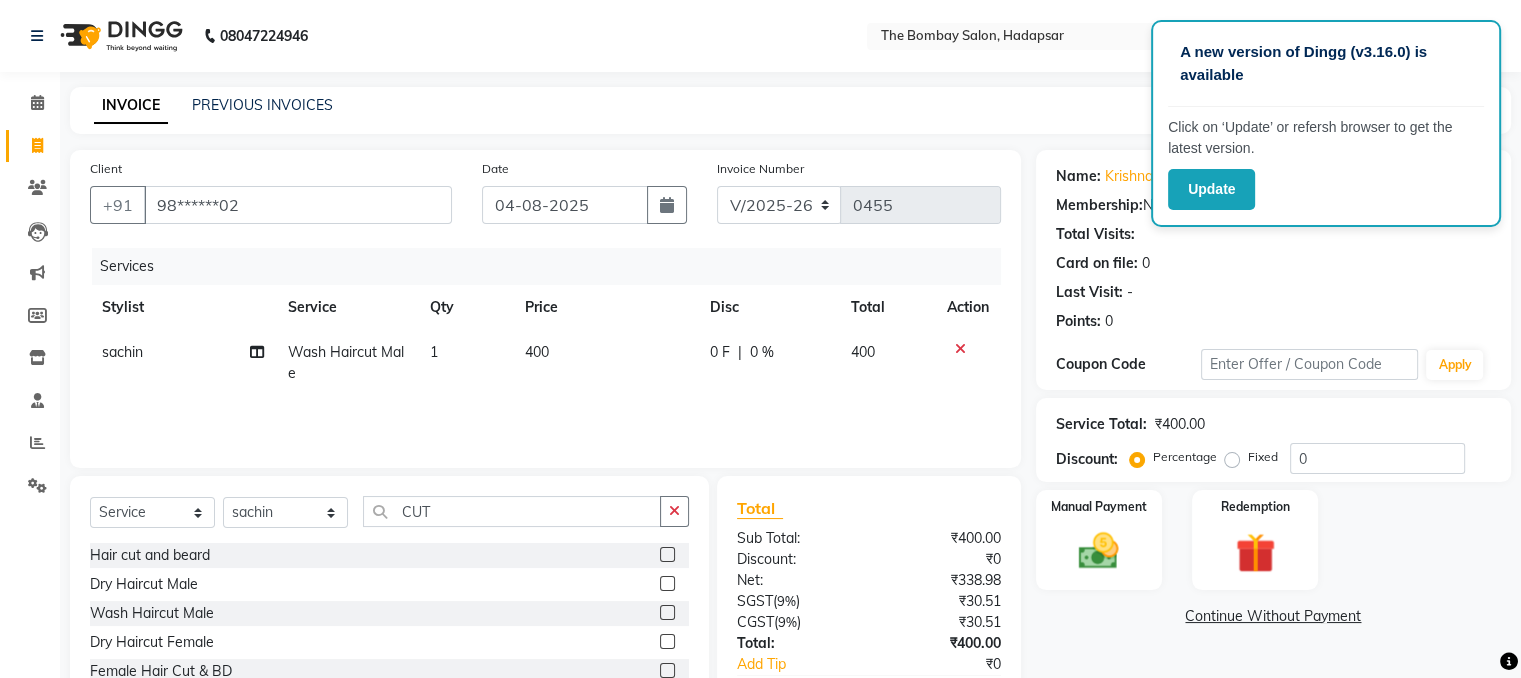 click on "Name: Krishna  Membership:  No Active Membership  Total Visits:   Card on file:  0 Last Visit:   - Points:   0  Coupon Code Apply Service Total:  ₹400.00  Discount:  Percentage   Fixed  0 Manual Payment Redemption  Continue Without Payment" 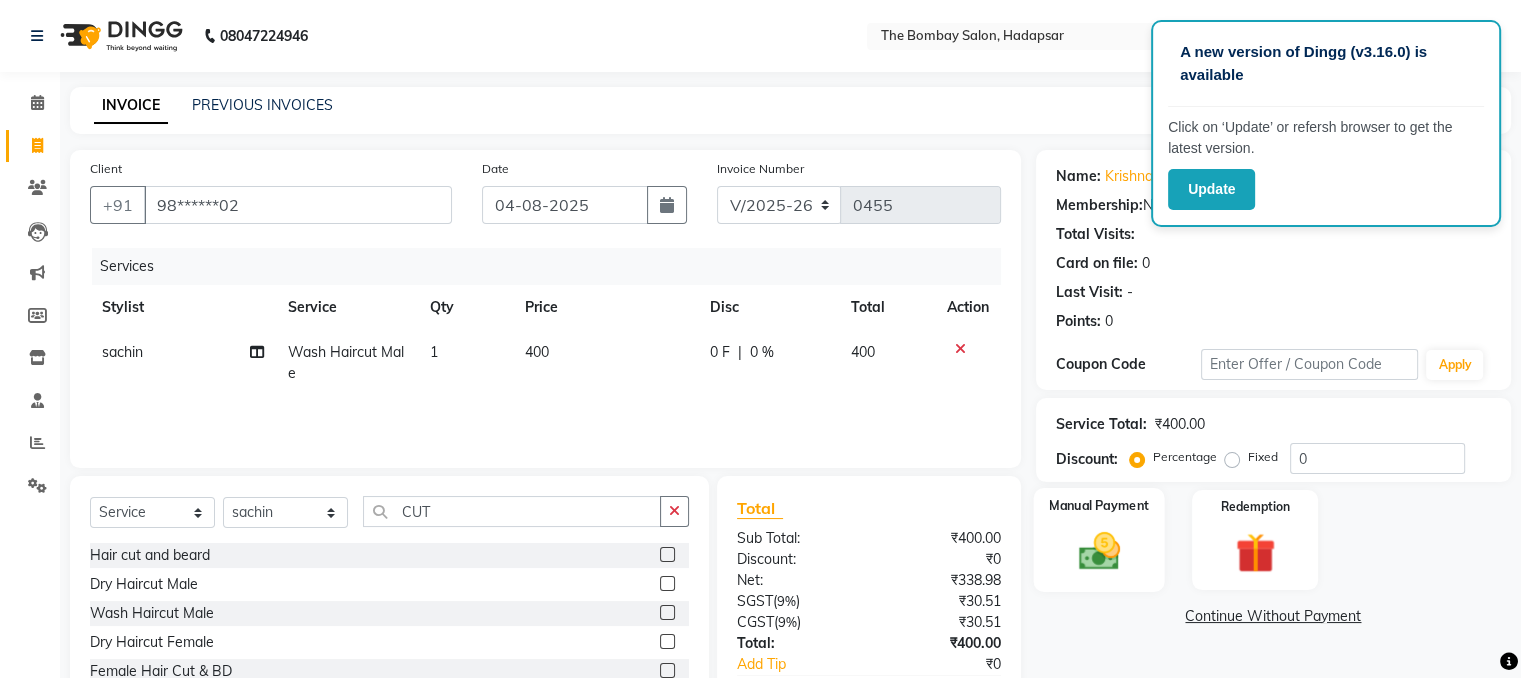 click on "Manual Payment" 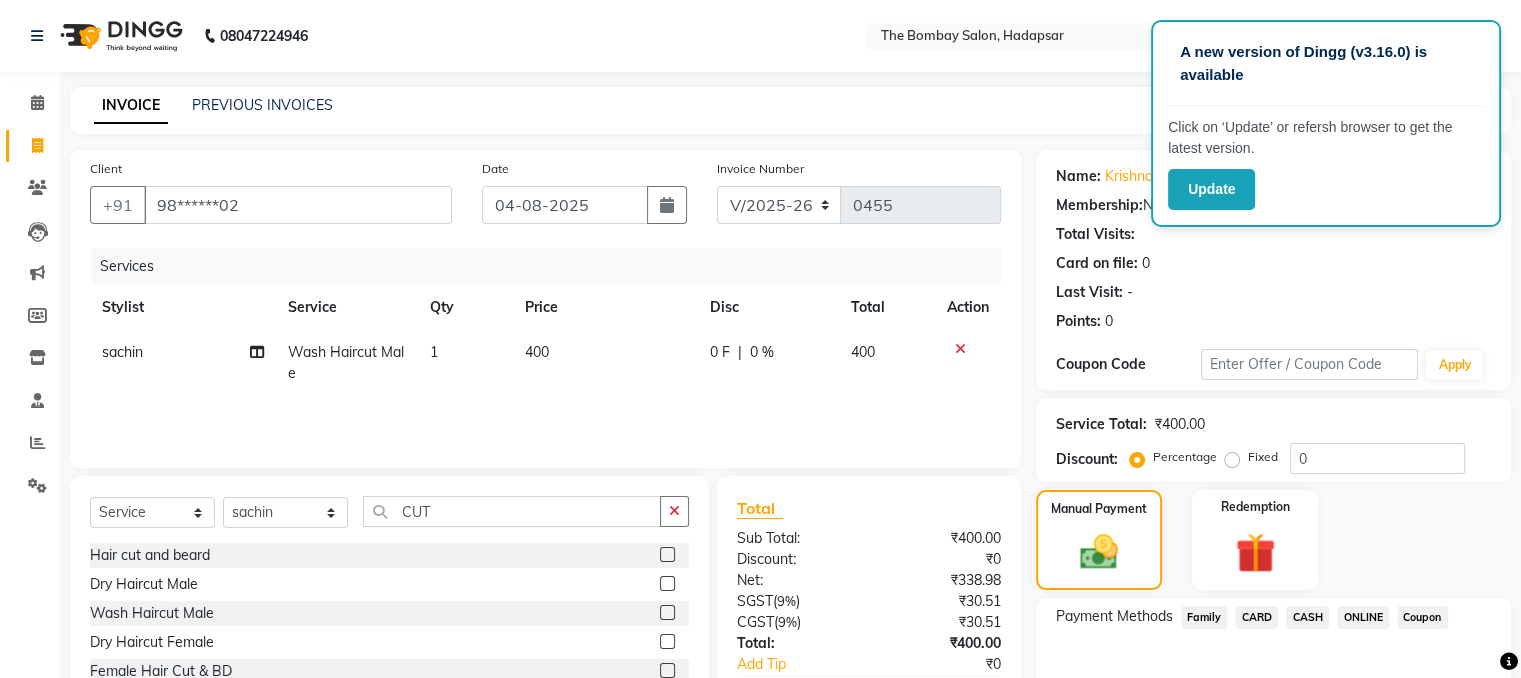 click on "CARD" 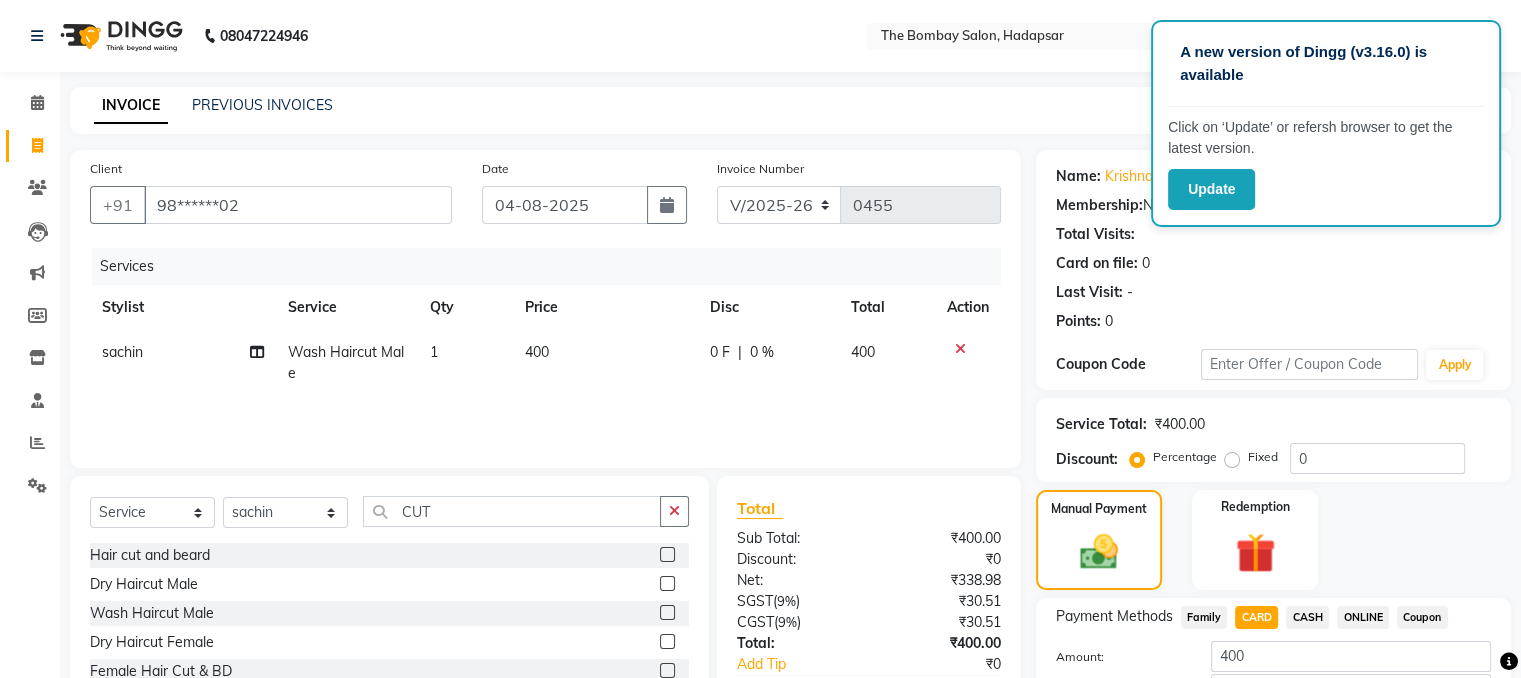 scroll, scrollTop: 141, scrollLeft: 0, axis: vertical 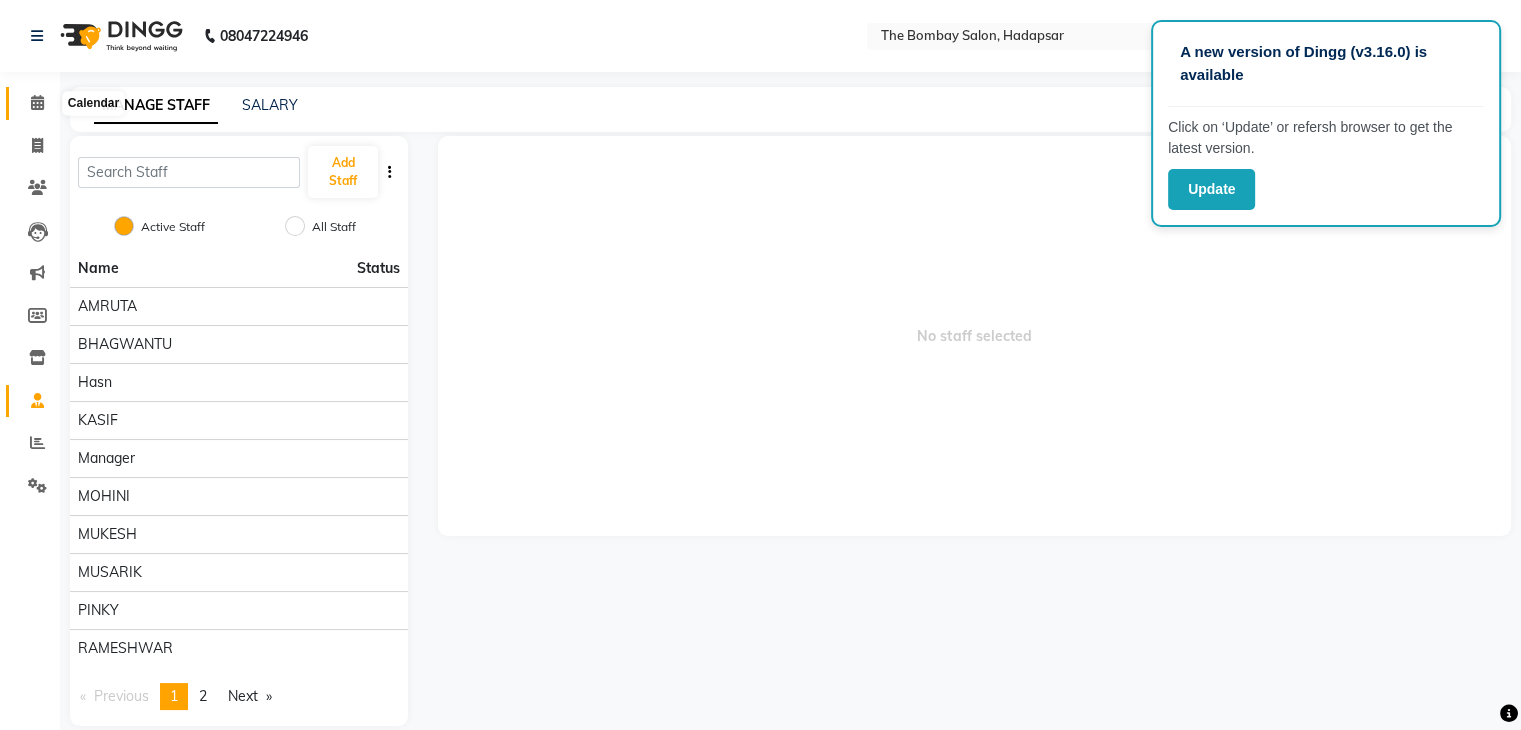 click 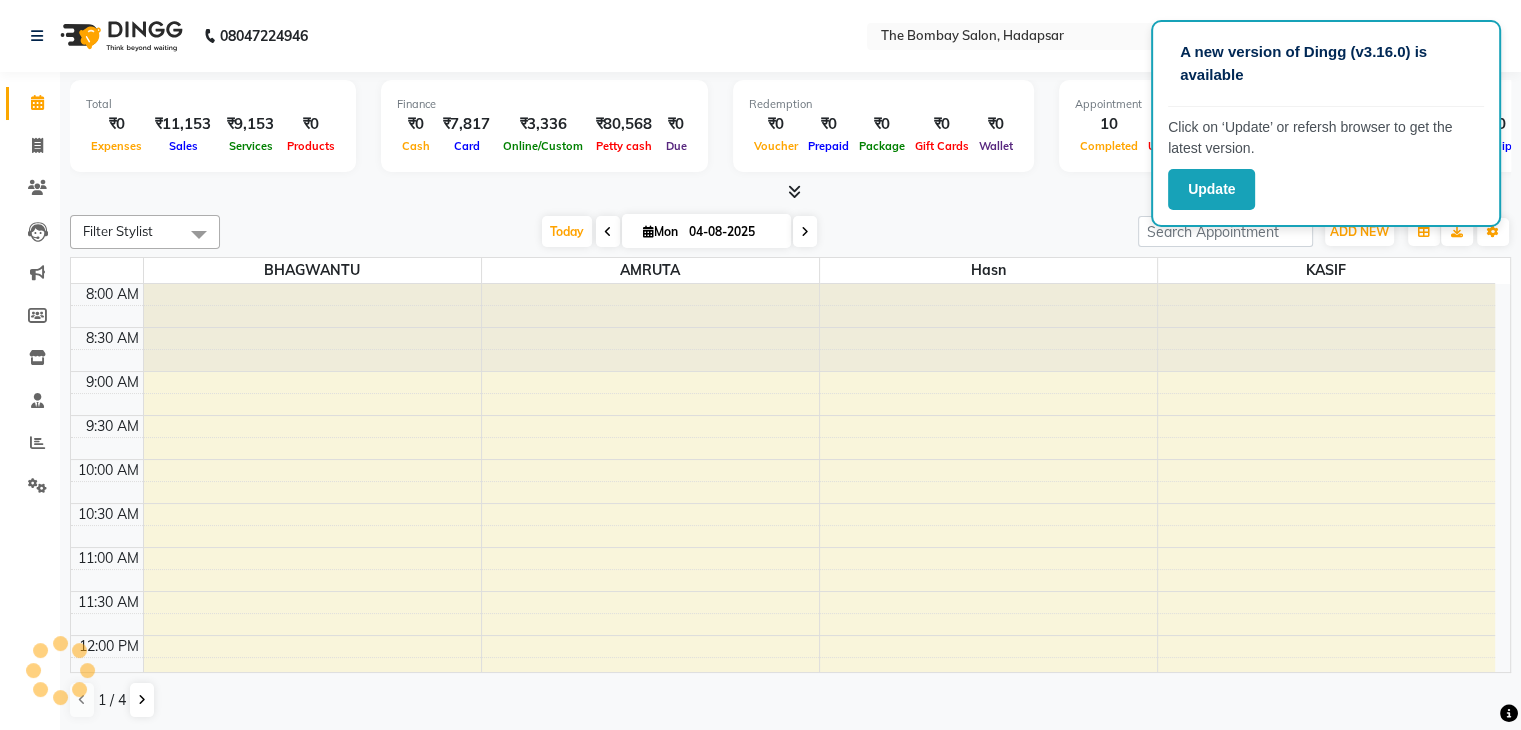 scroll, scrollTop: 0, scrollLeft: 0, axis: both 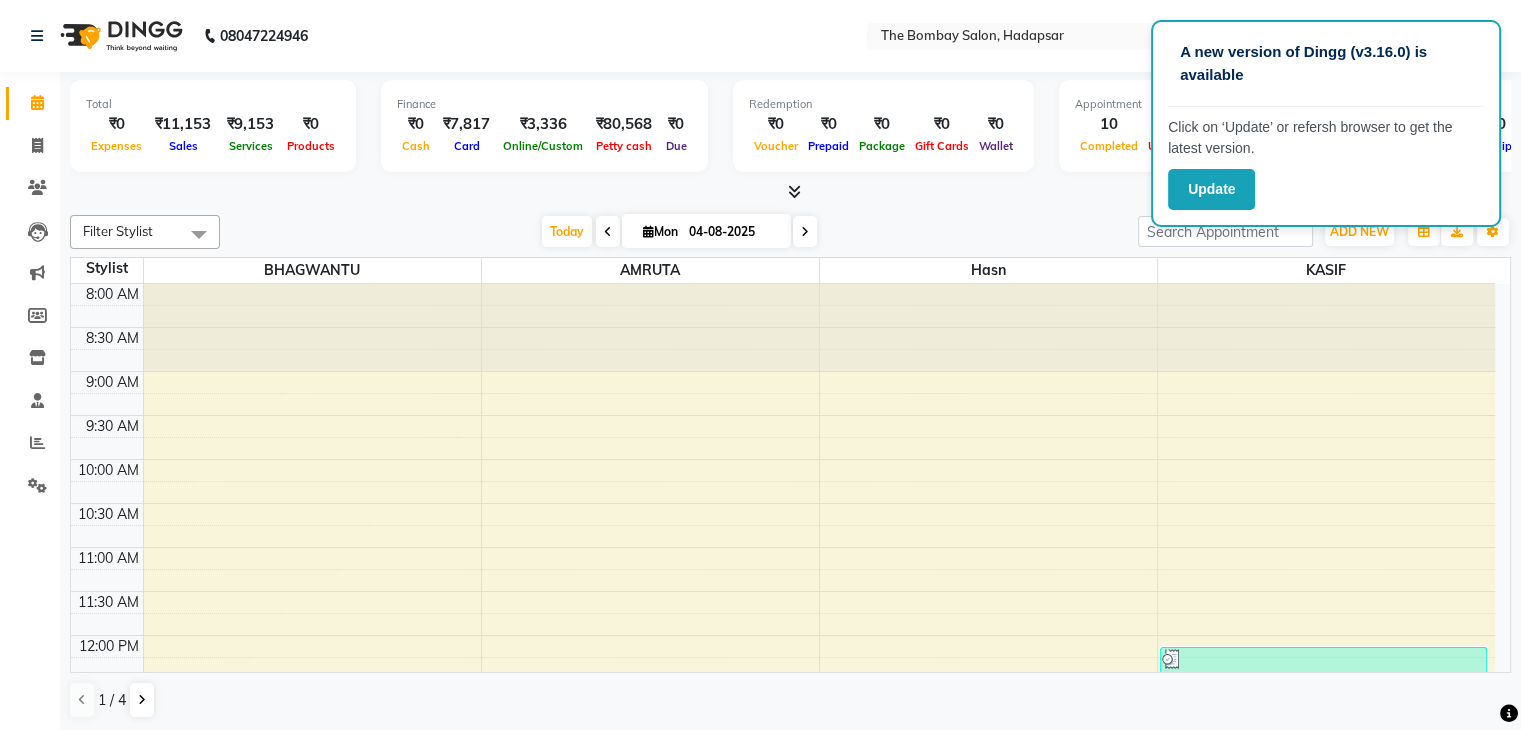 click 